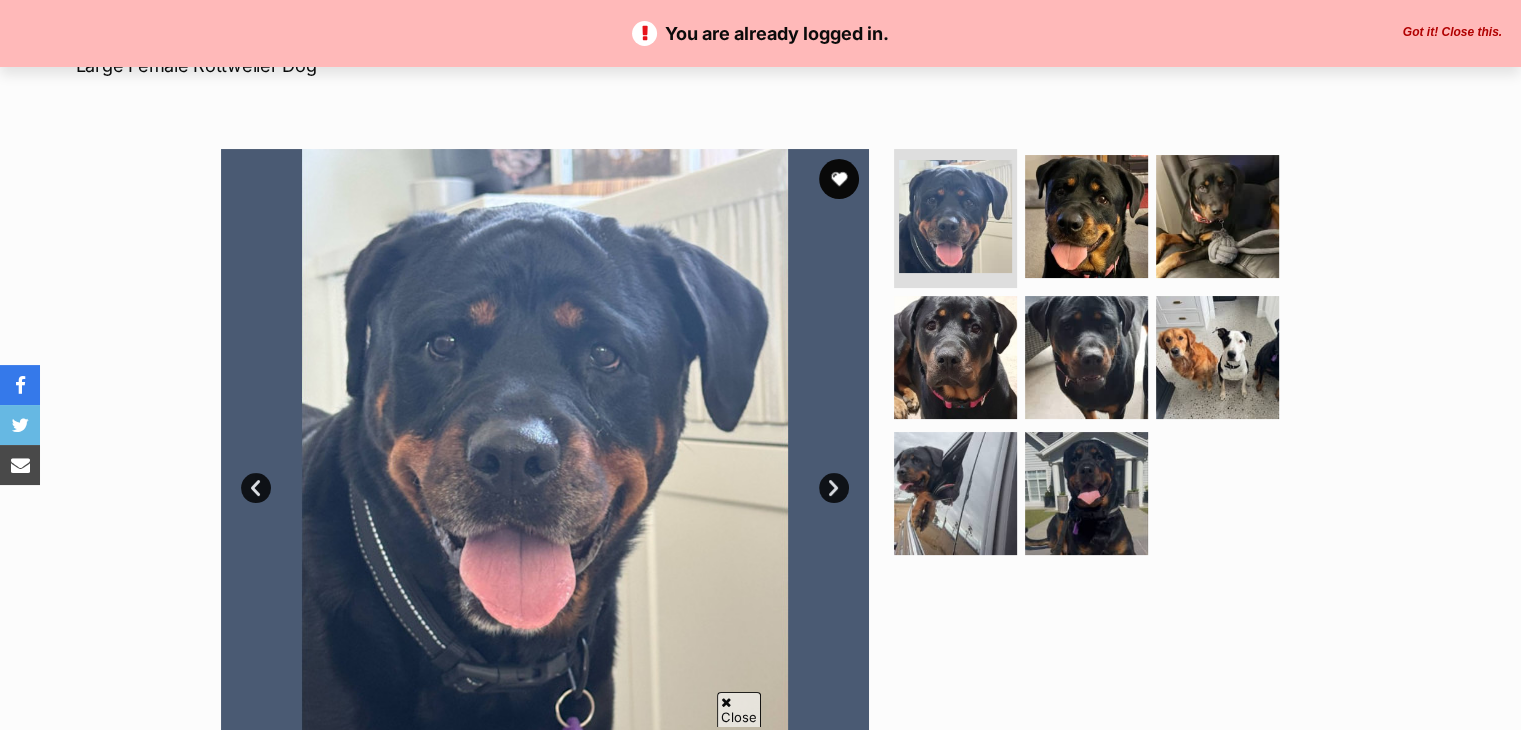 scroll, scrollTop: 0, scrollLeft: 0, axis: both 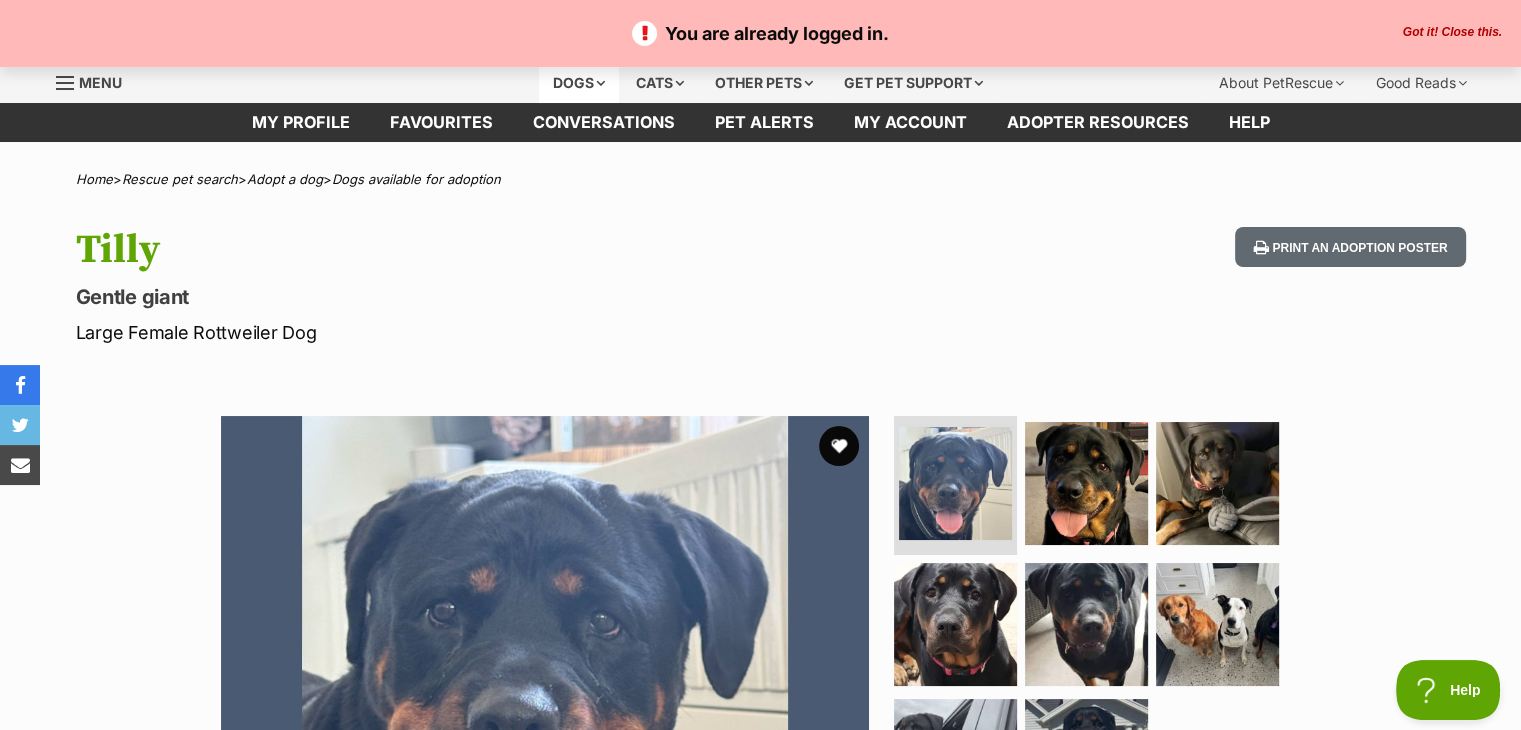click on "Dogs" at bounding box center [579, 83] 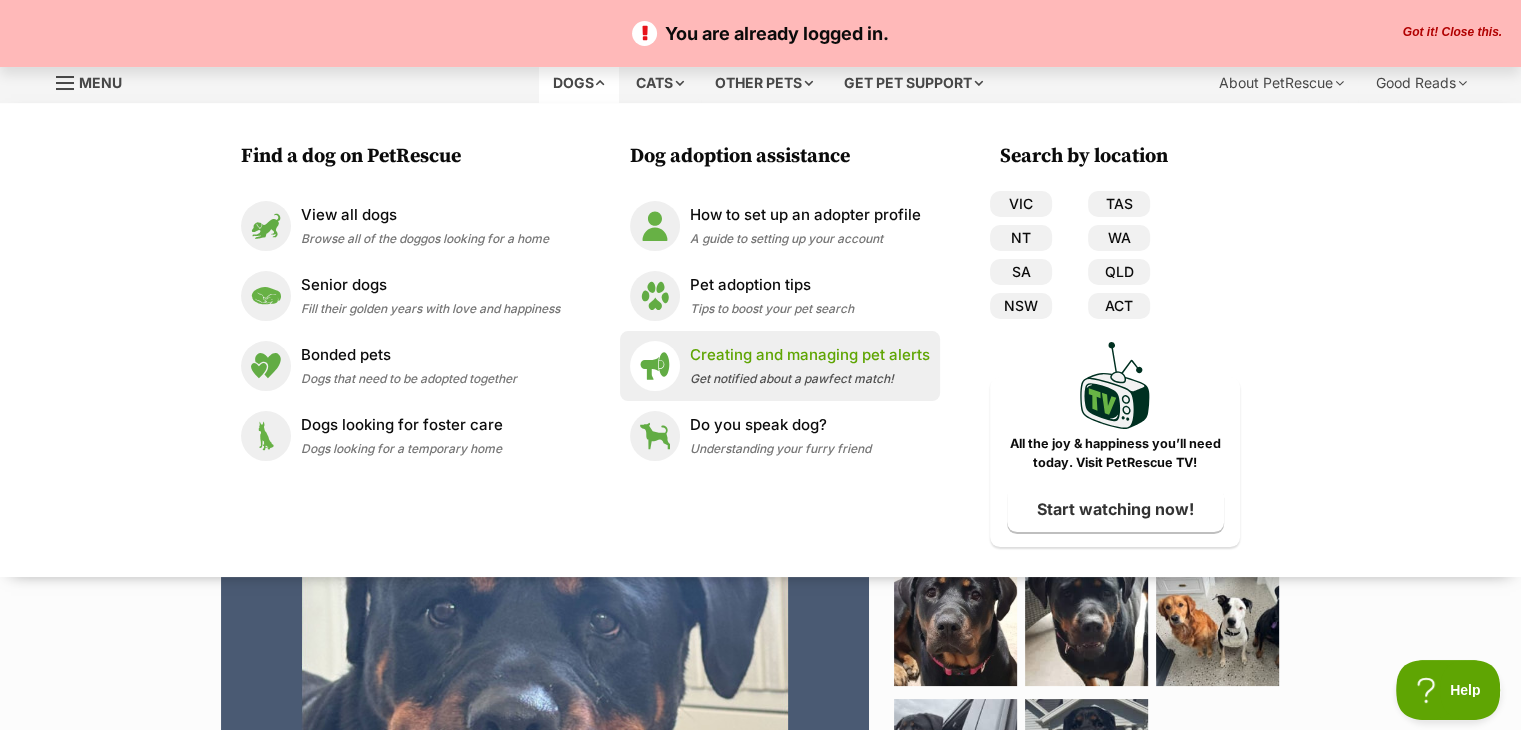 scroll, scrollTop: 0, scrollLeft: 0, axis: both 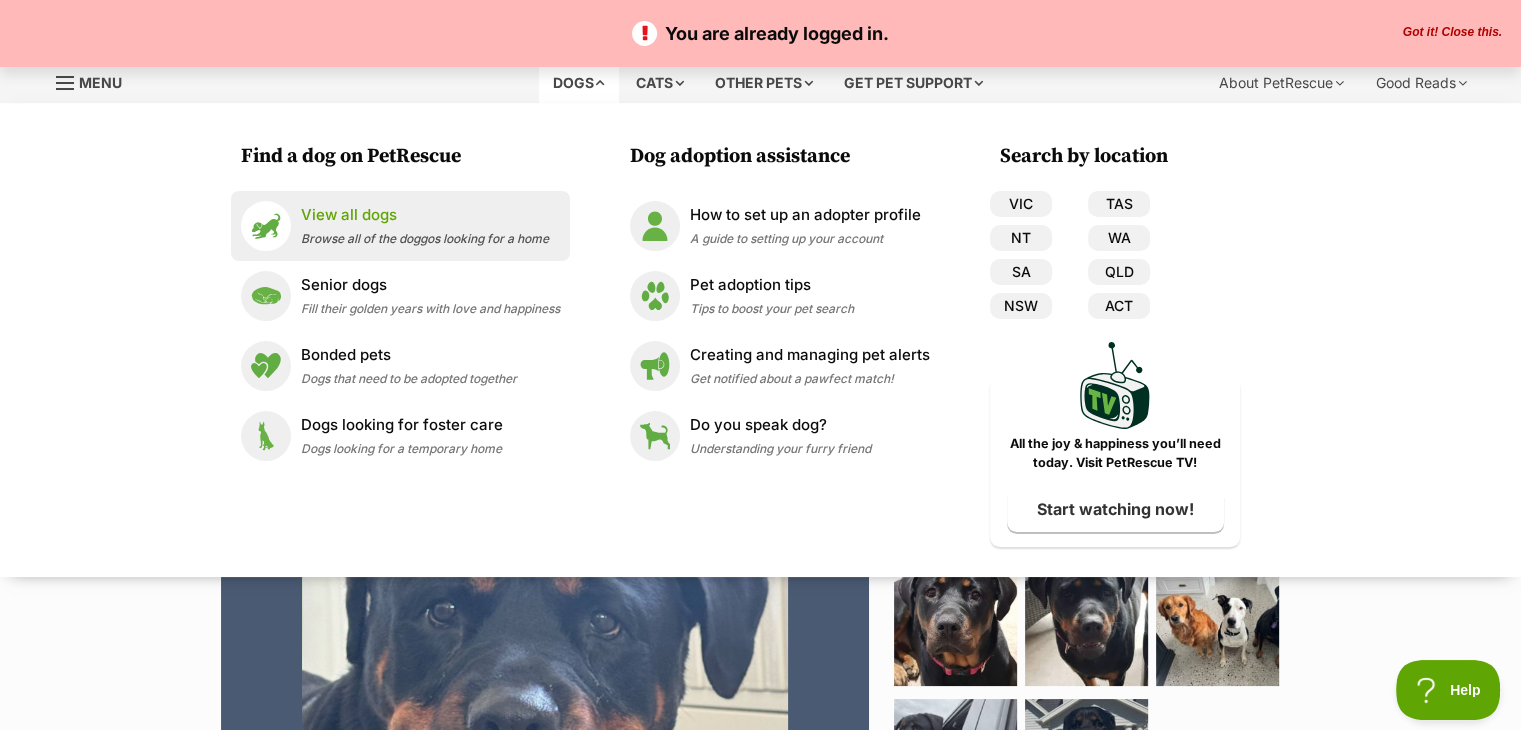 click on "View all dogs
Browse all of the doggos looking for a home" at bounding box center [400, 226] 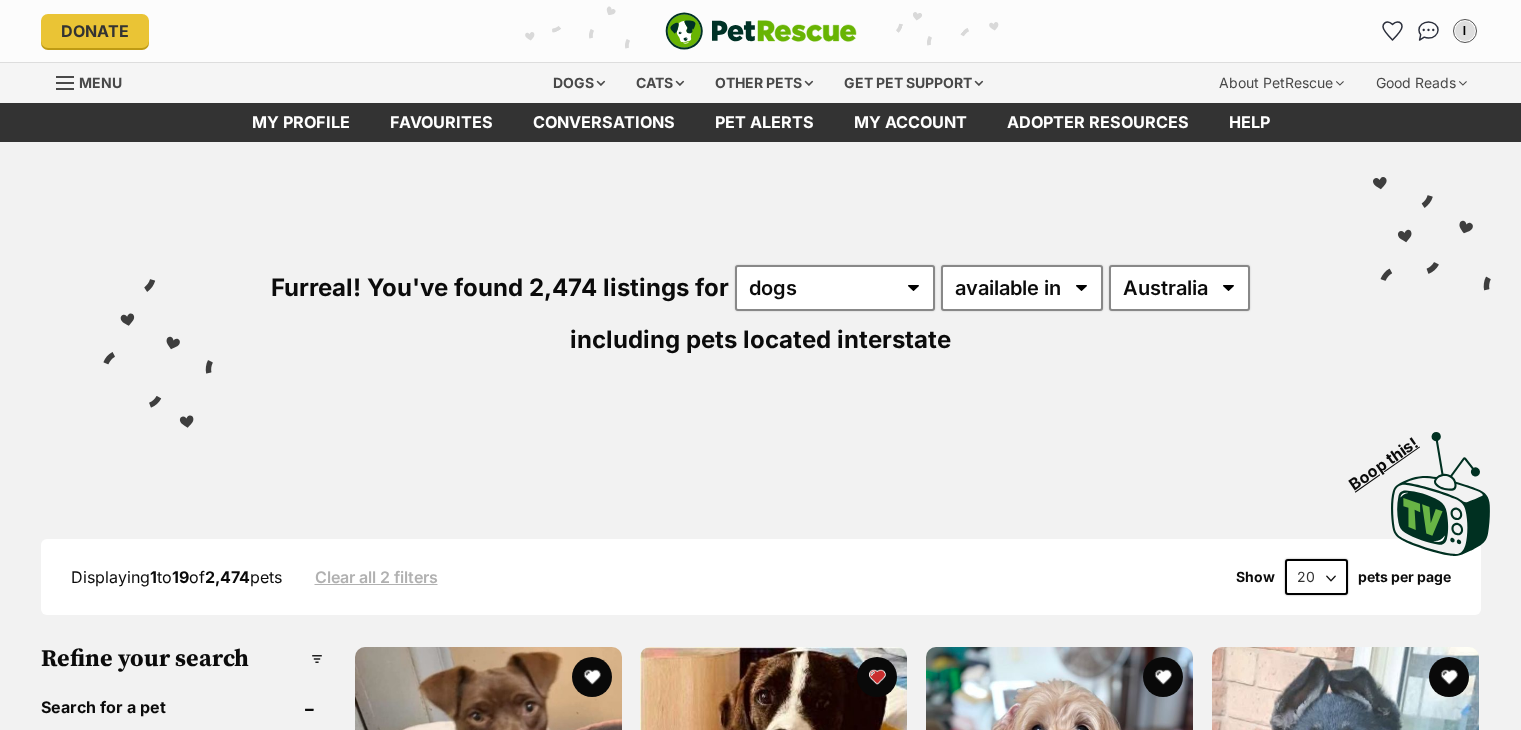 scroll, scrollTop: 0, scrollLeft: 0, axis: both 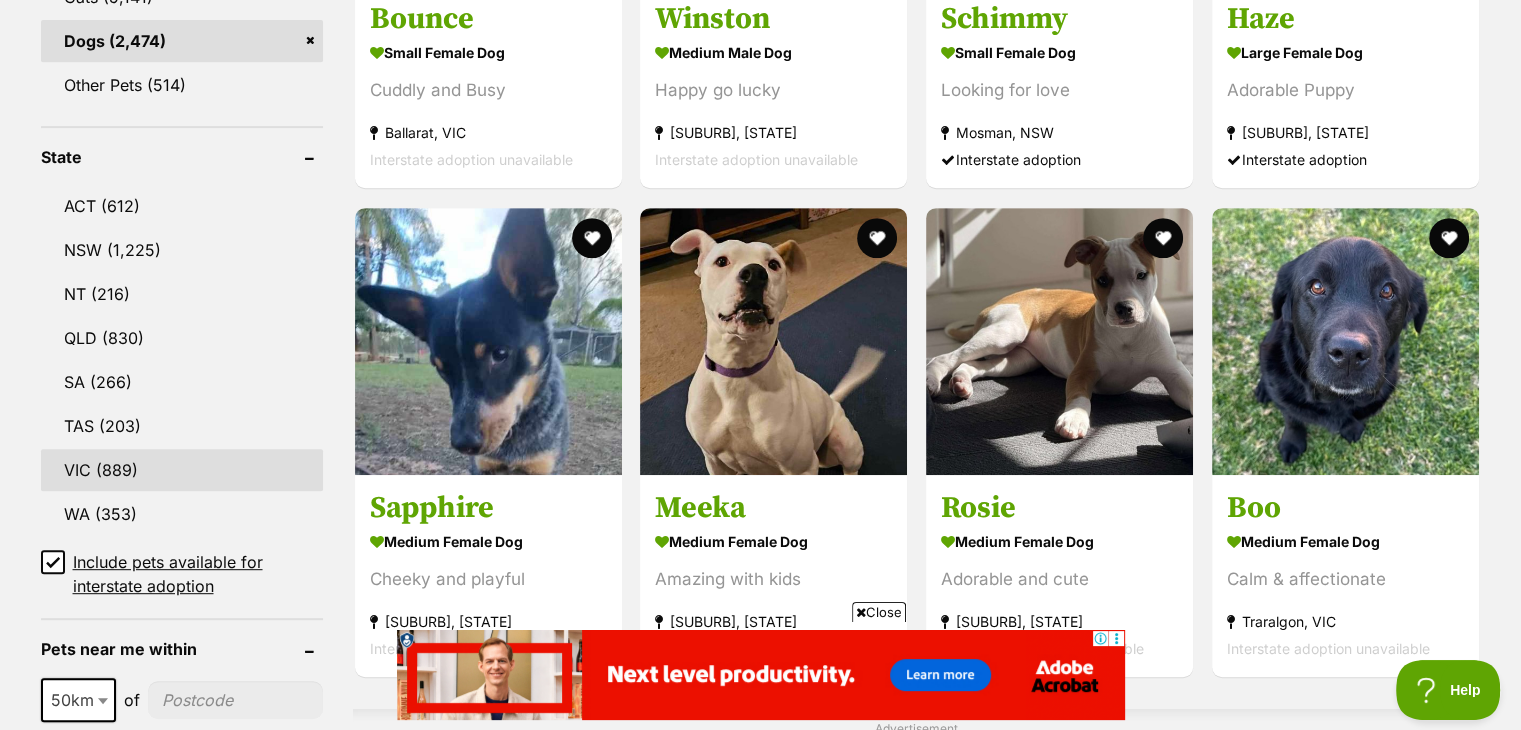 click on "VIC (889)" at bounding box center [182, 470] 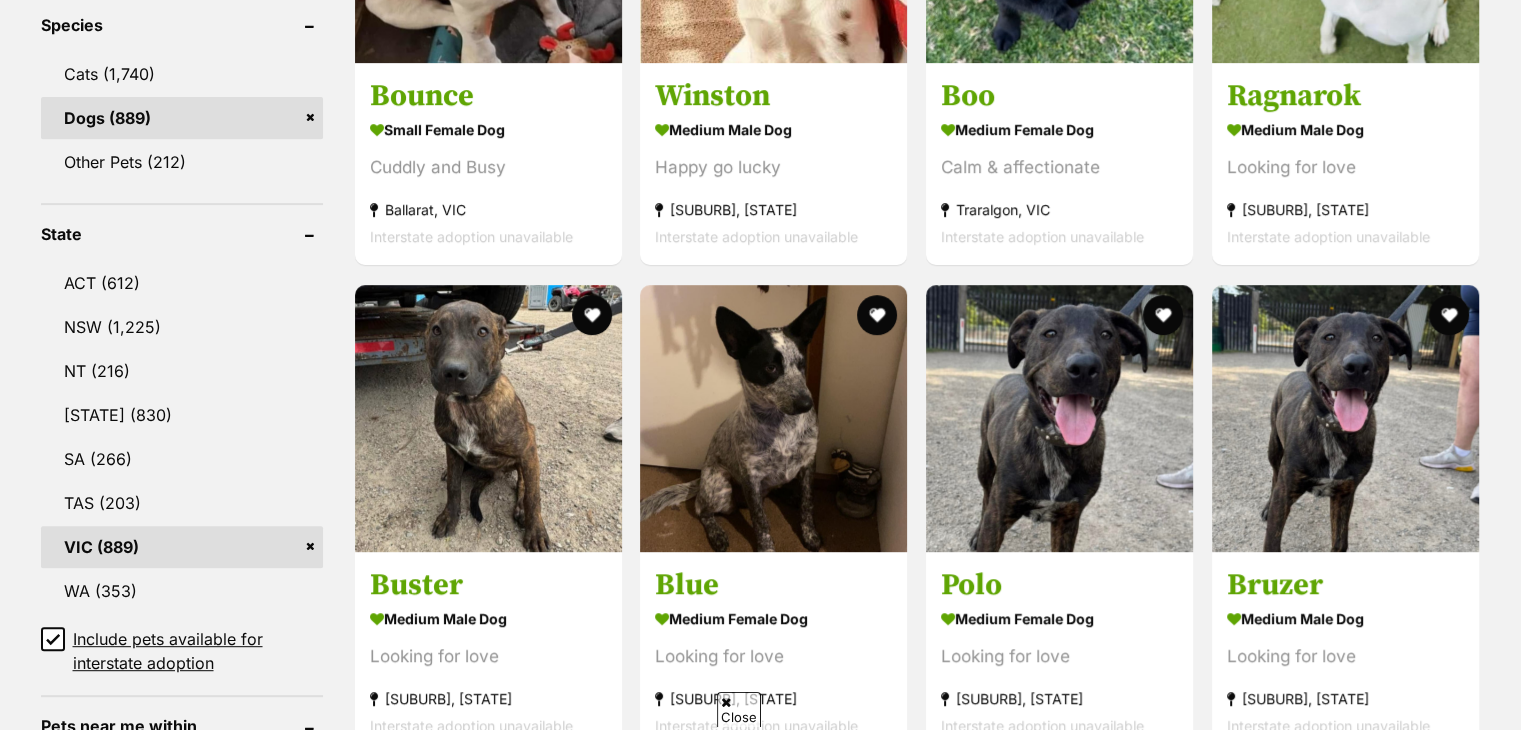 scroll, scrollTop: 0, scrollLeft: 0, axis: both 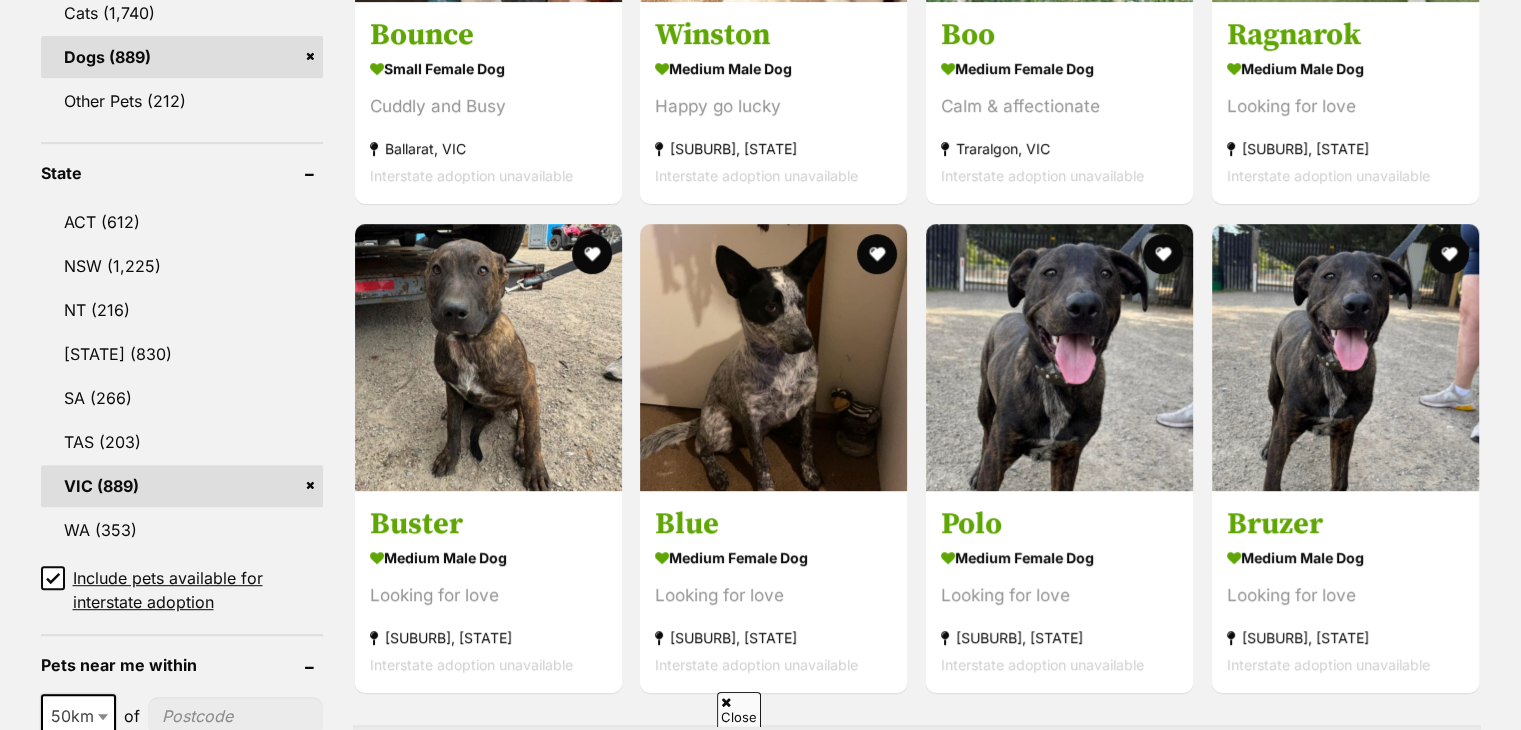 click 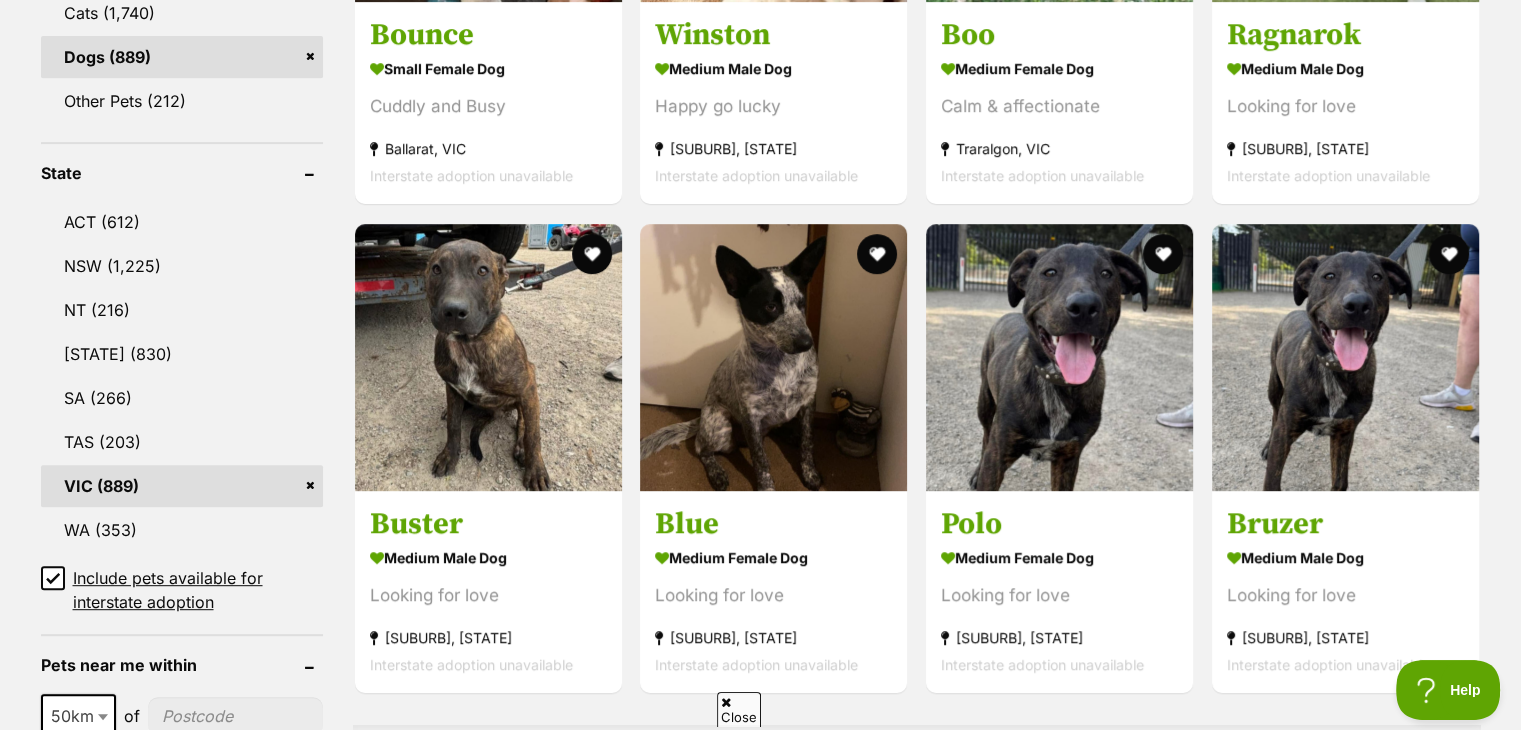 scroll, scrollTop: 0, scrollLeft: 0, axis: both 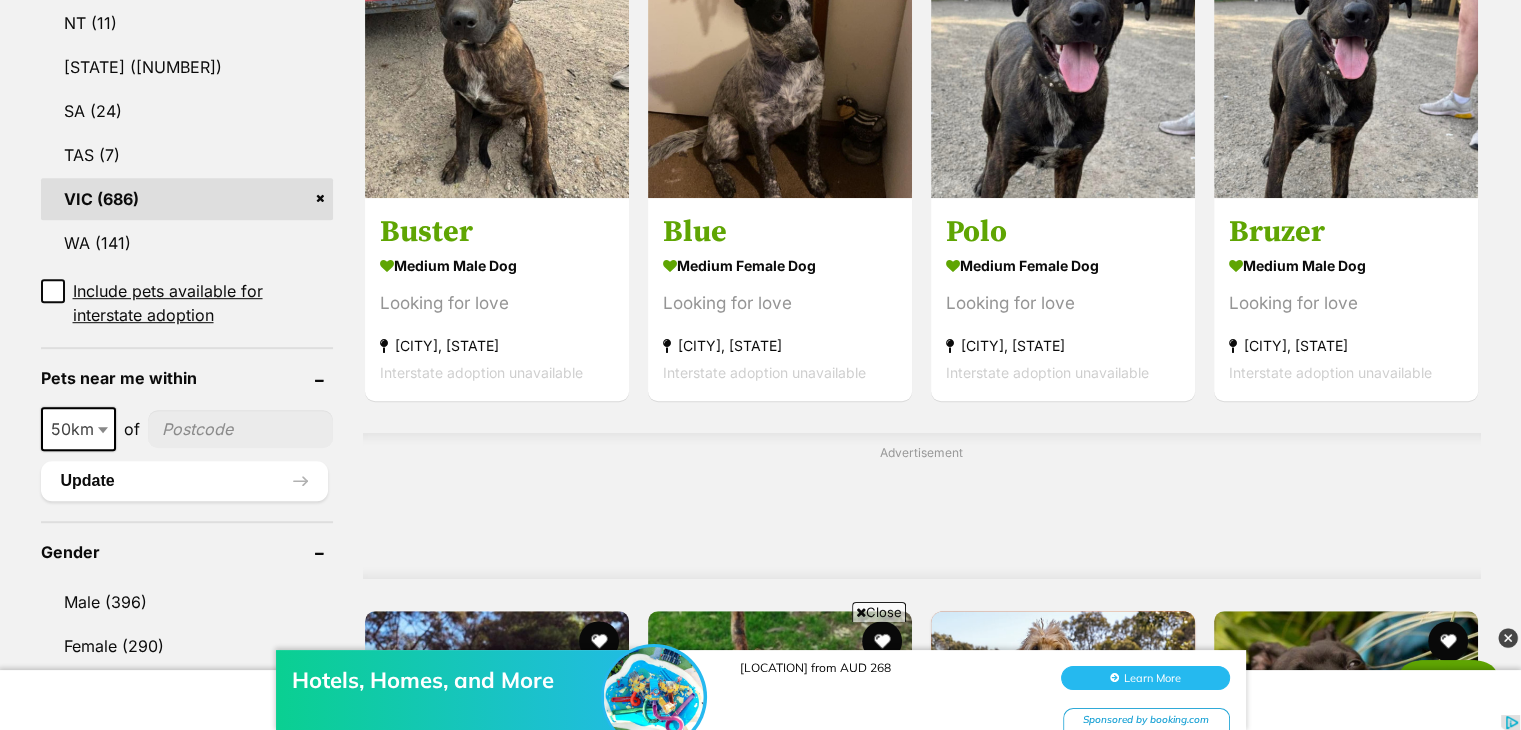 click at bounding box center (105, 429) 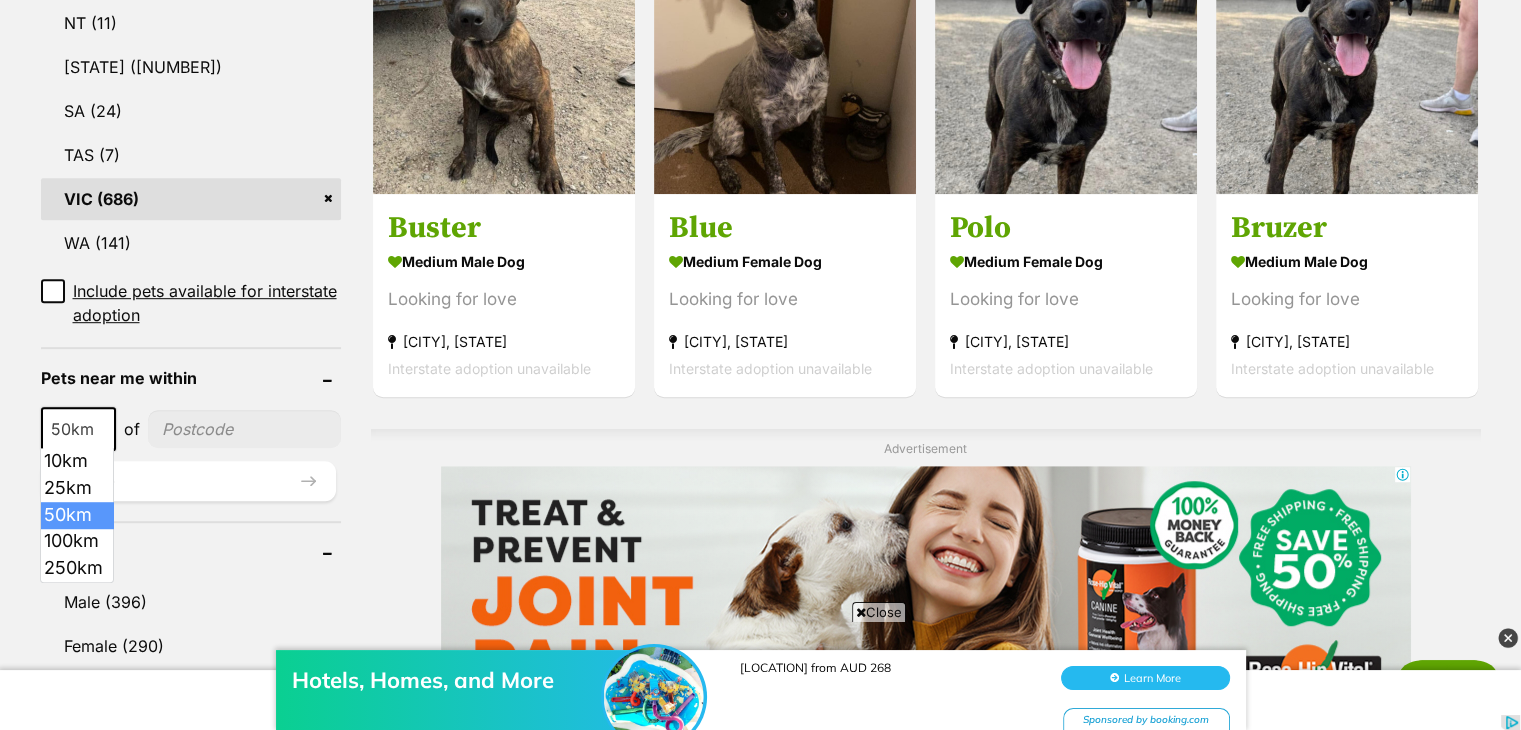 scroll, scrollTop: 0, scrollLeft: 0, axis: both 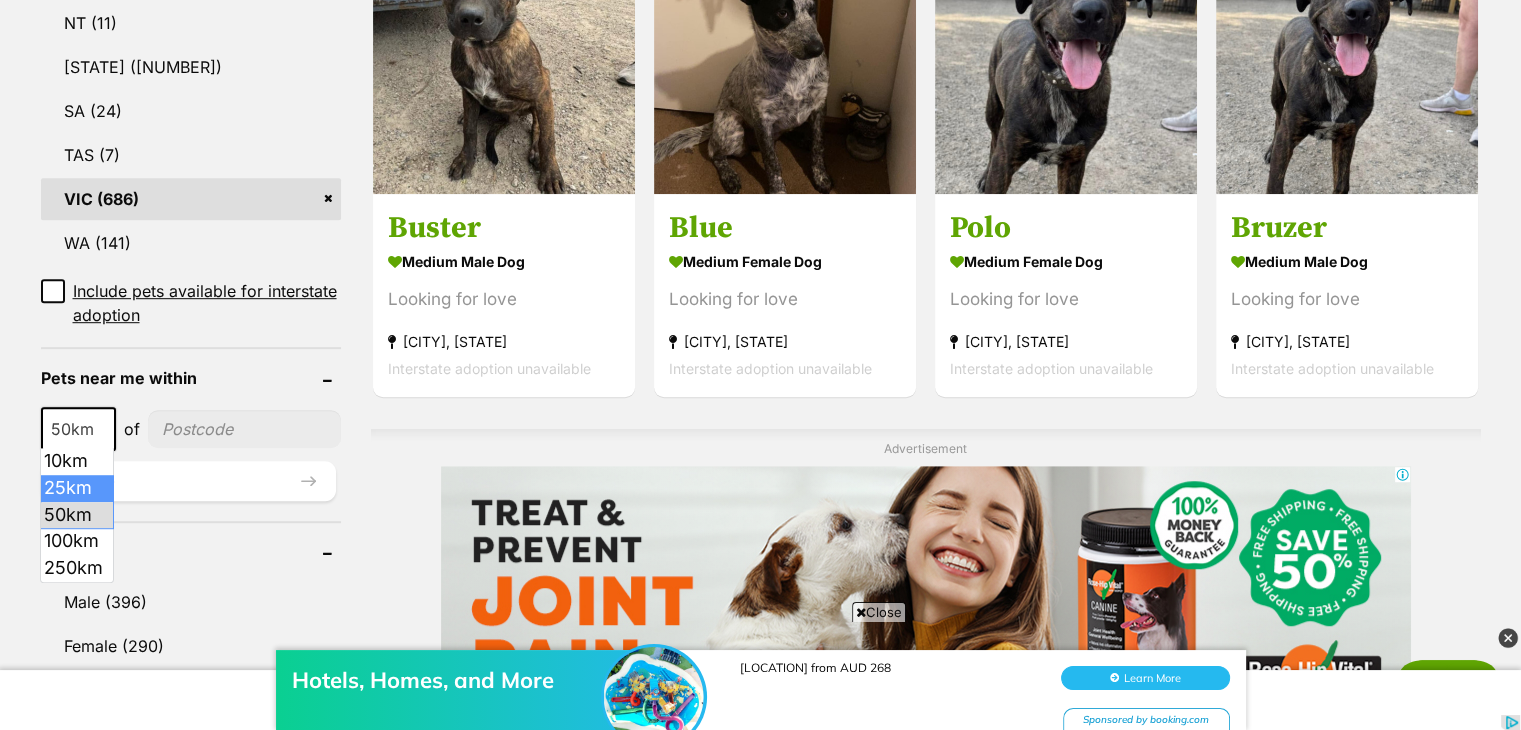 select on "25" 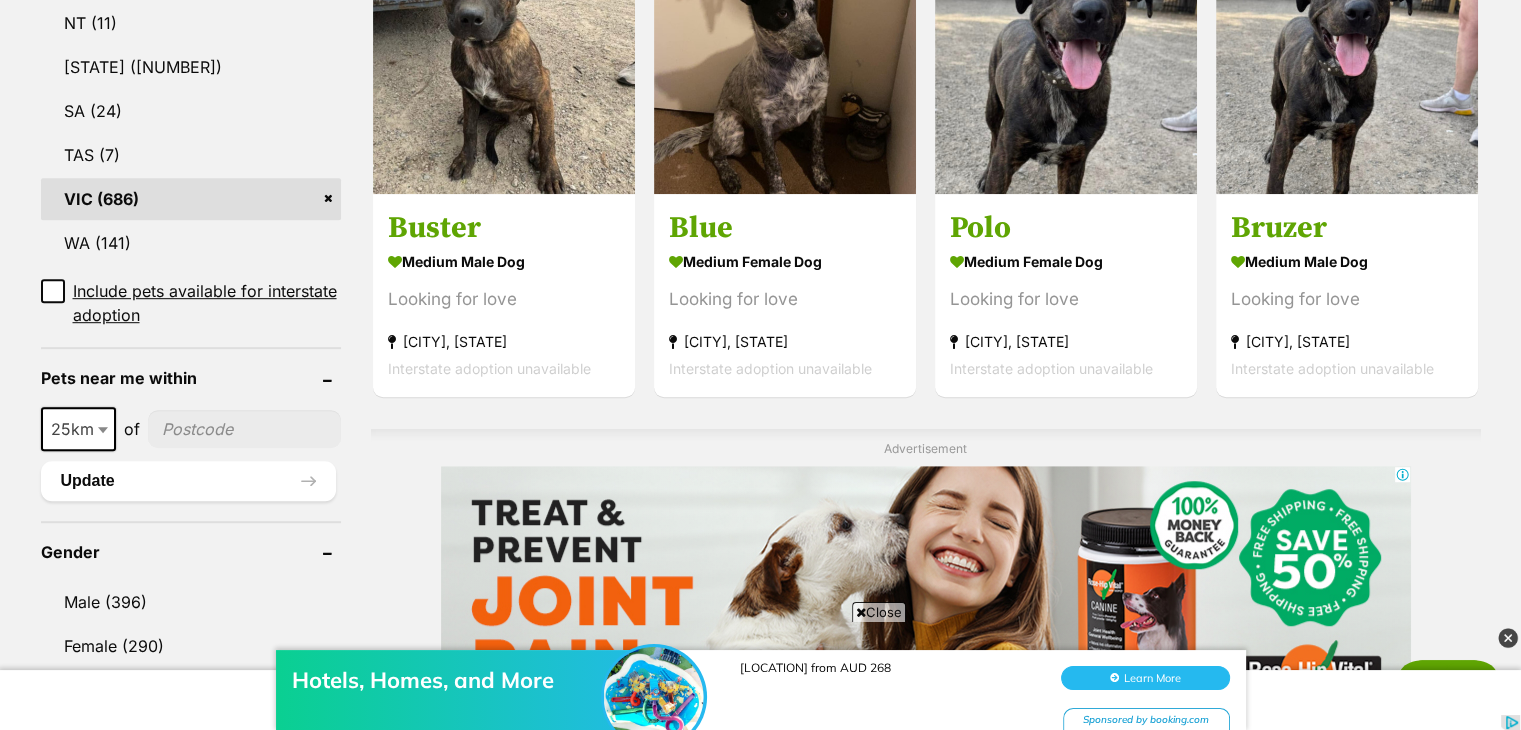click at bounding box center (244, 429) 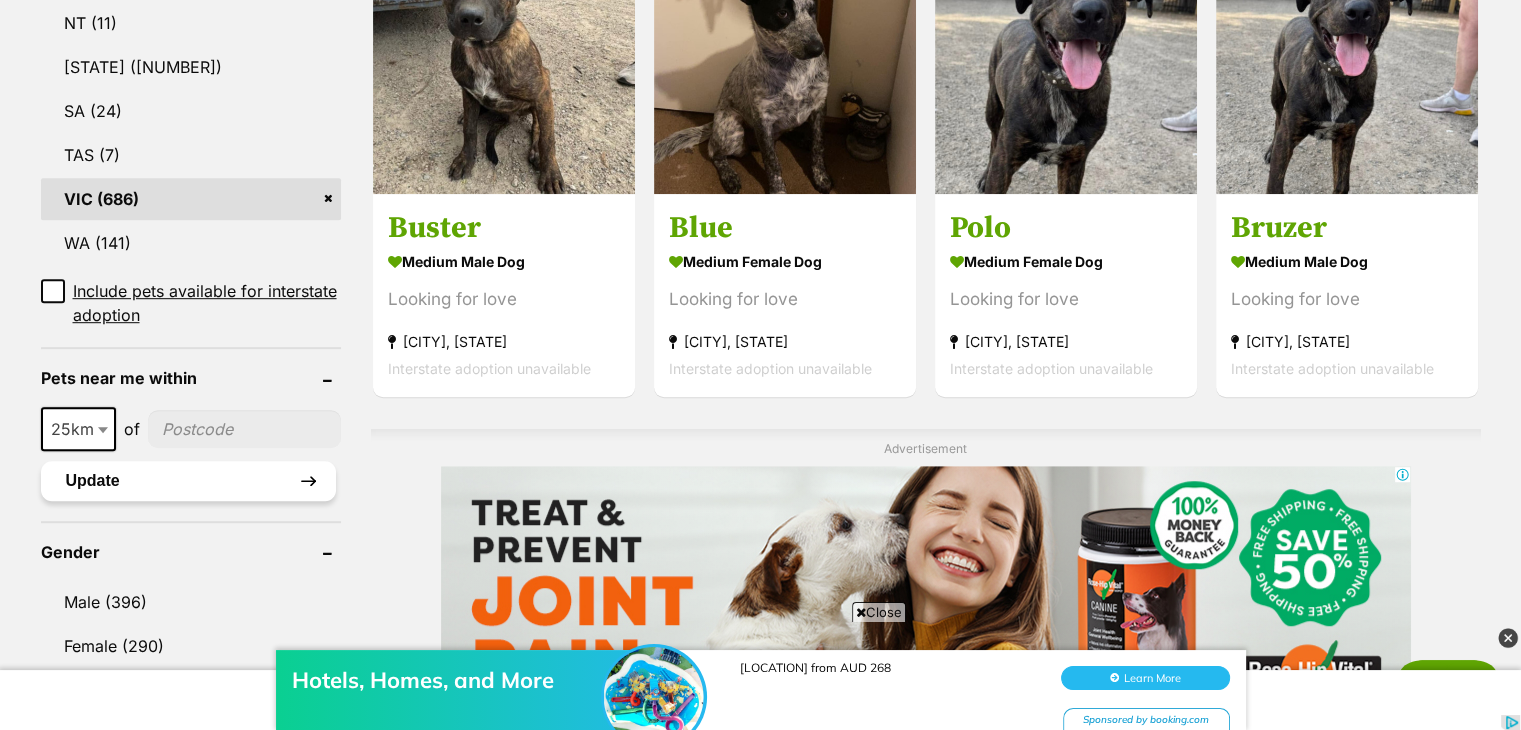 type on "3011" 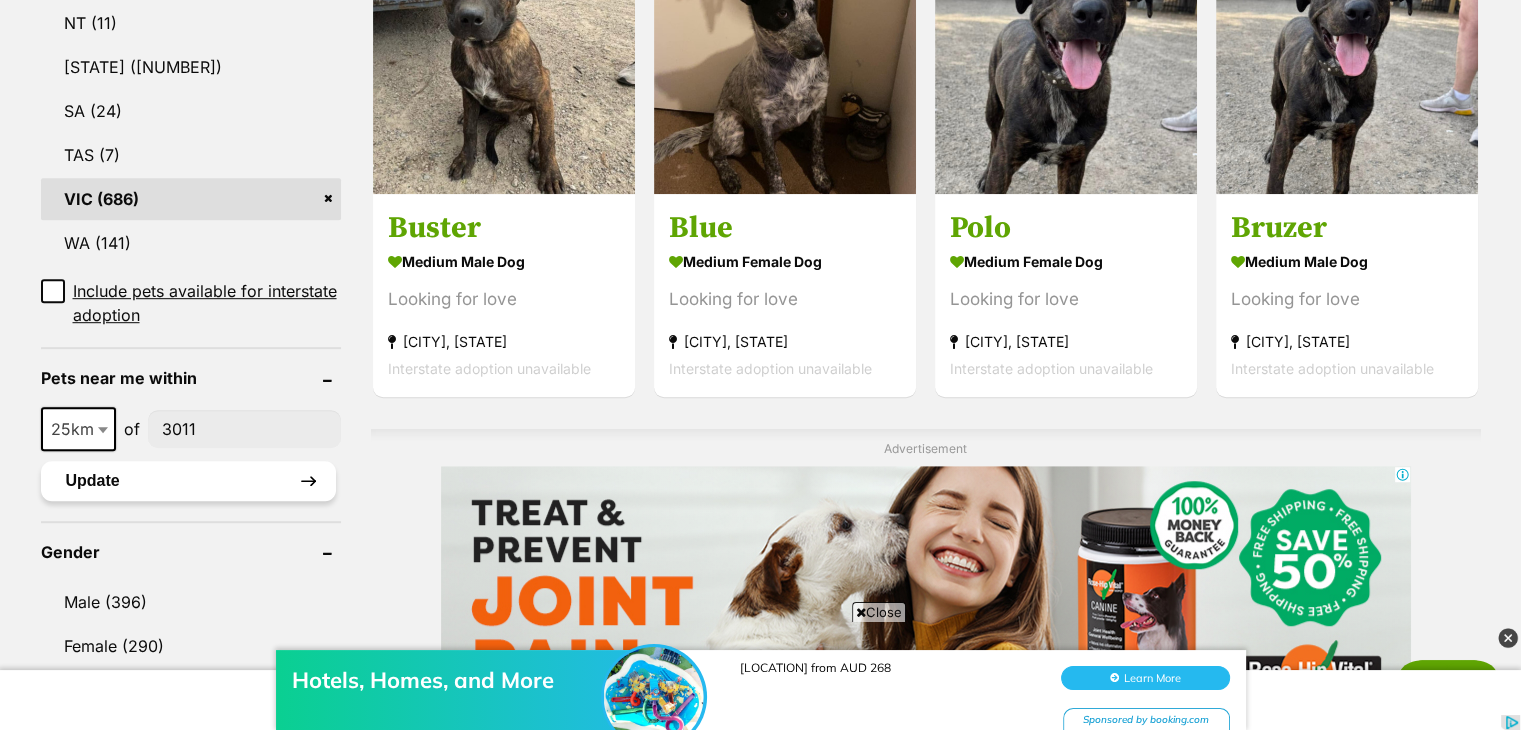 click on "Update" at bounding box center (188, 481) 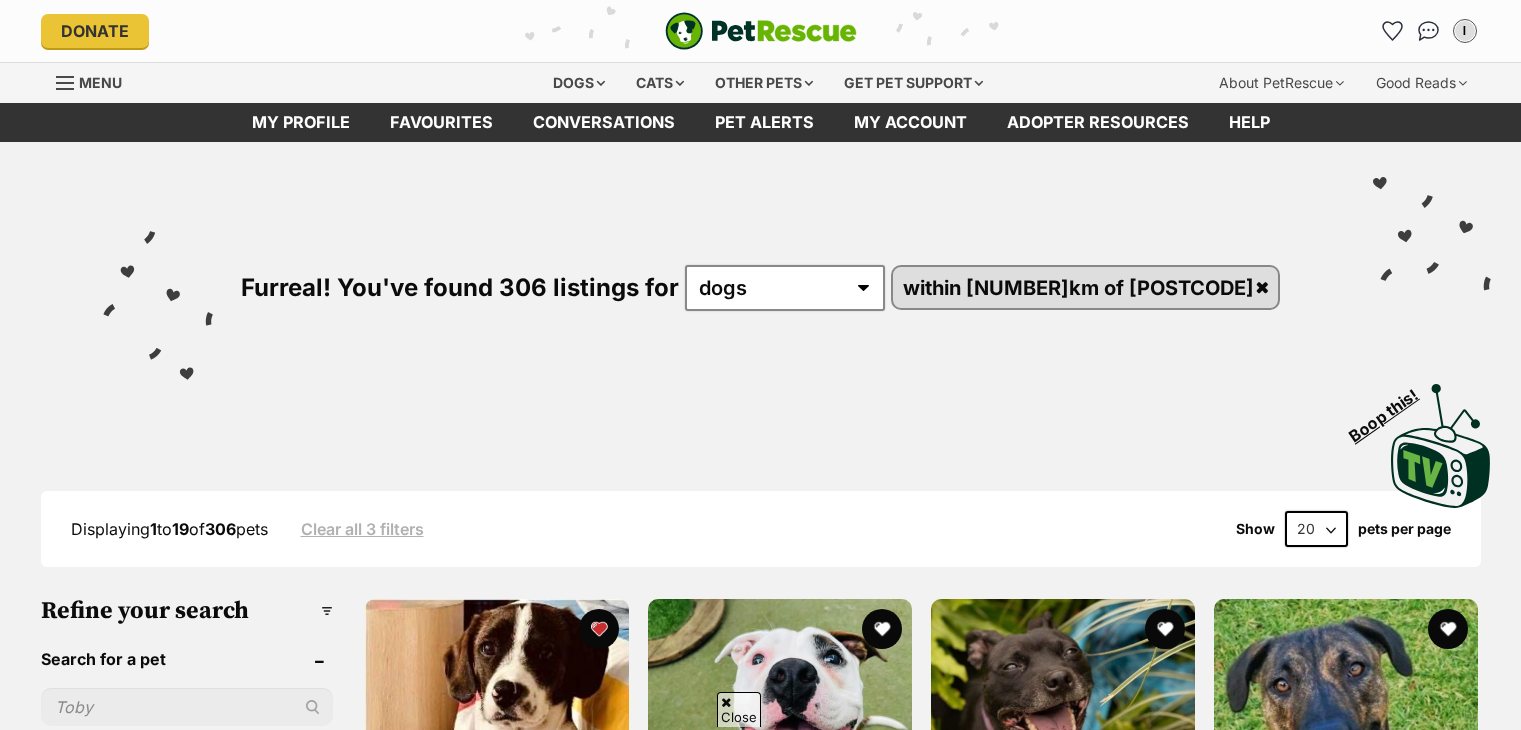 scroll, scrollTop: 464, scrollLeft: 0, axis: vertical 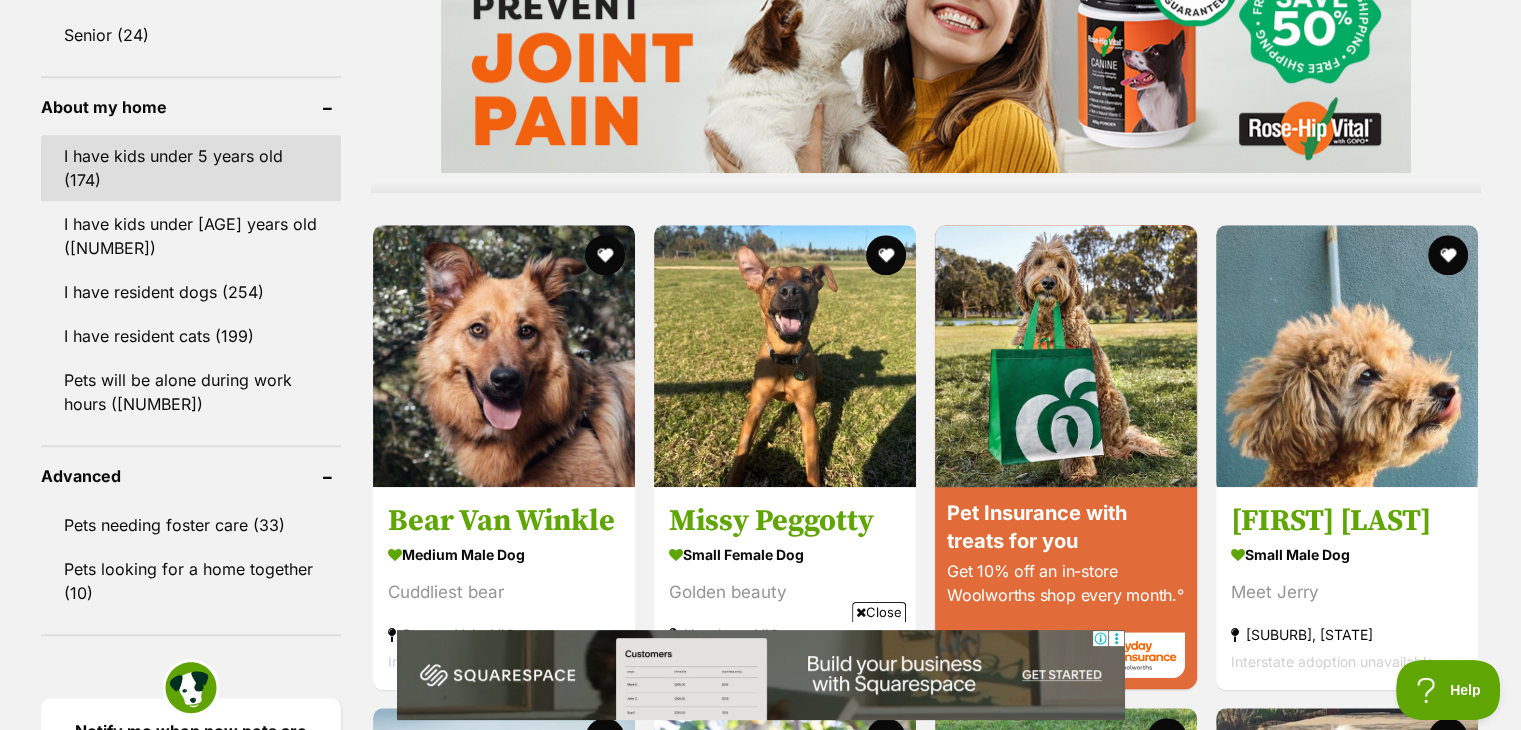 click on "I have kids under 5 years old (174)" at bounding box center (191, 168) 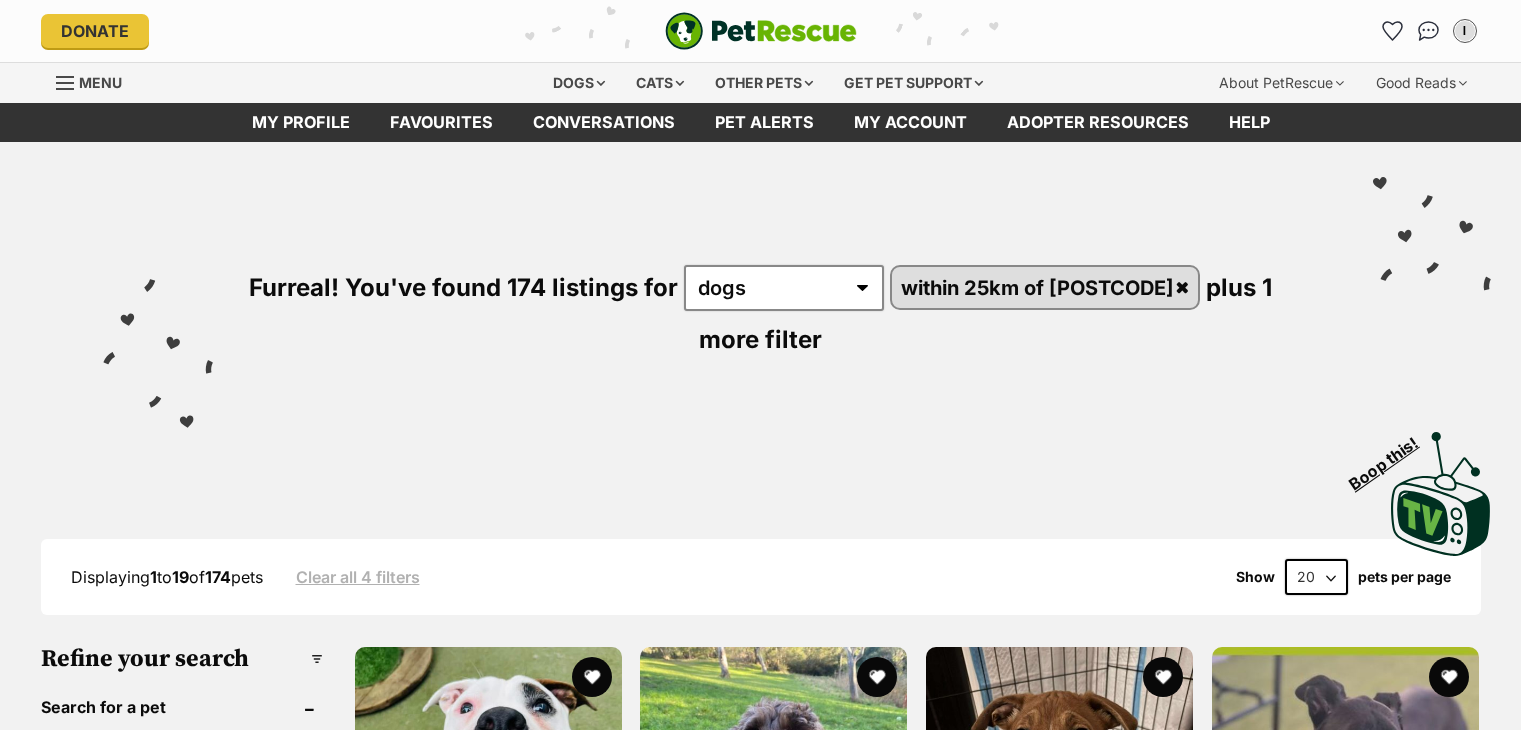 scroll, scrollTop: 0, scrollLeft: 0, axis: both 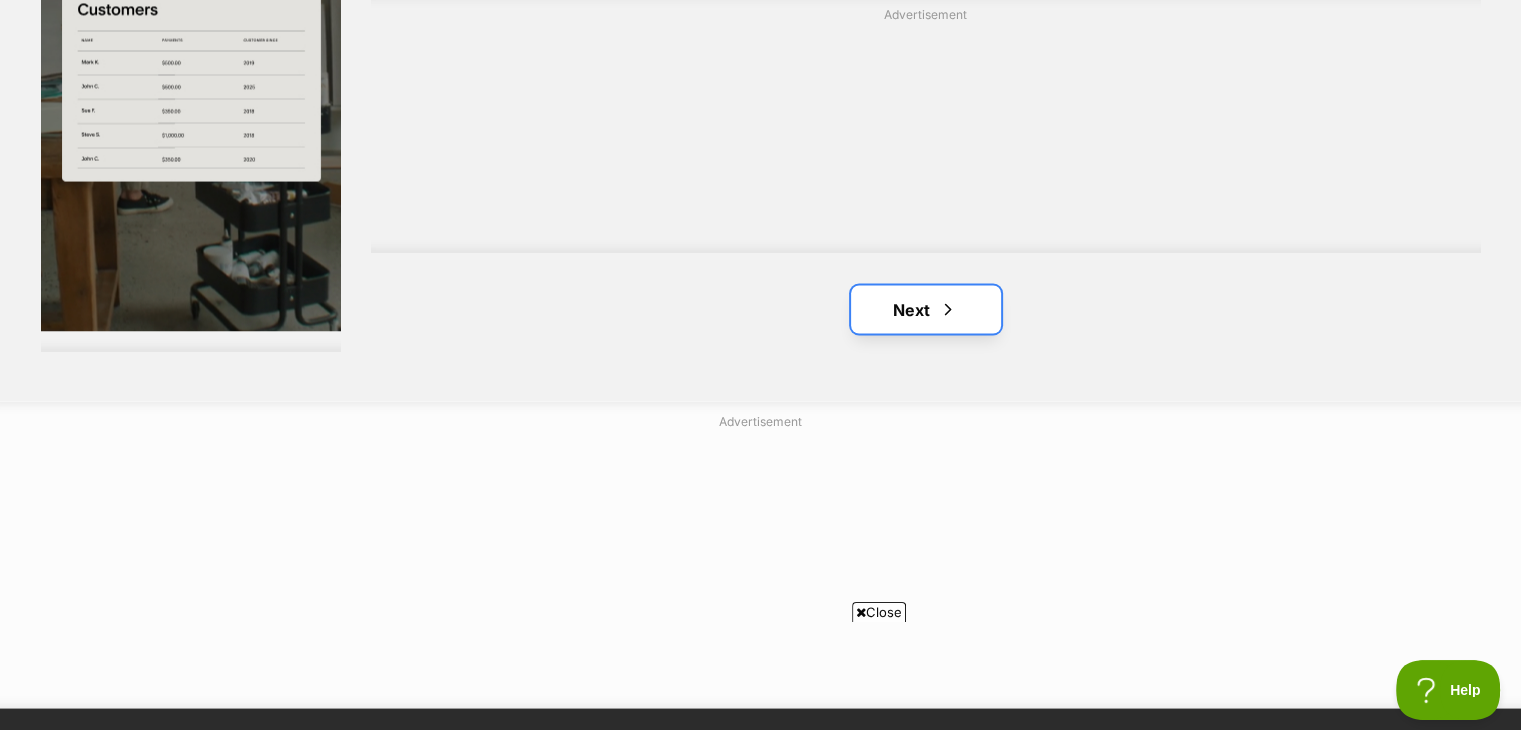 click on "Next" at bounding box center (926, 309) 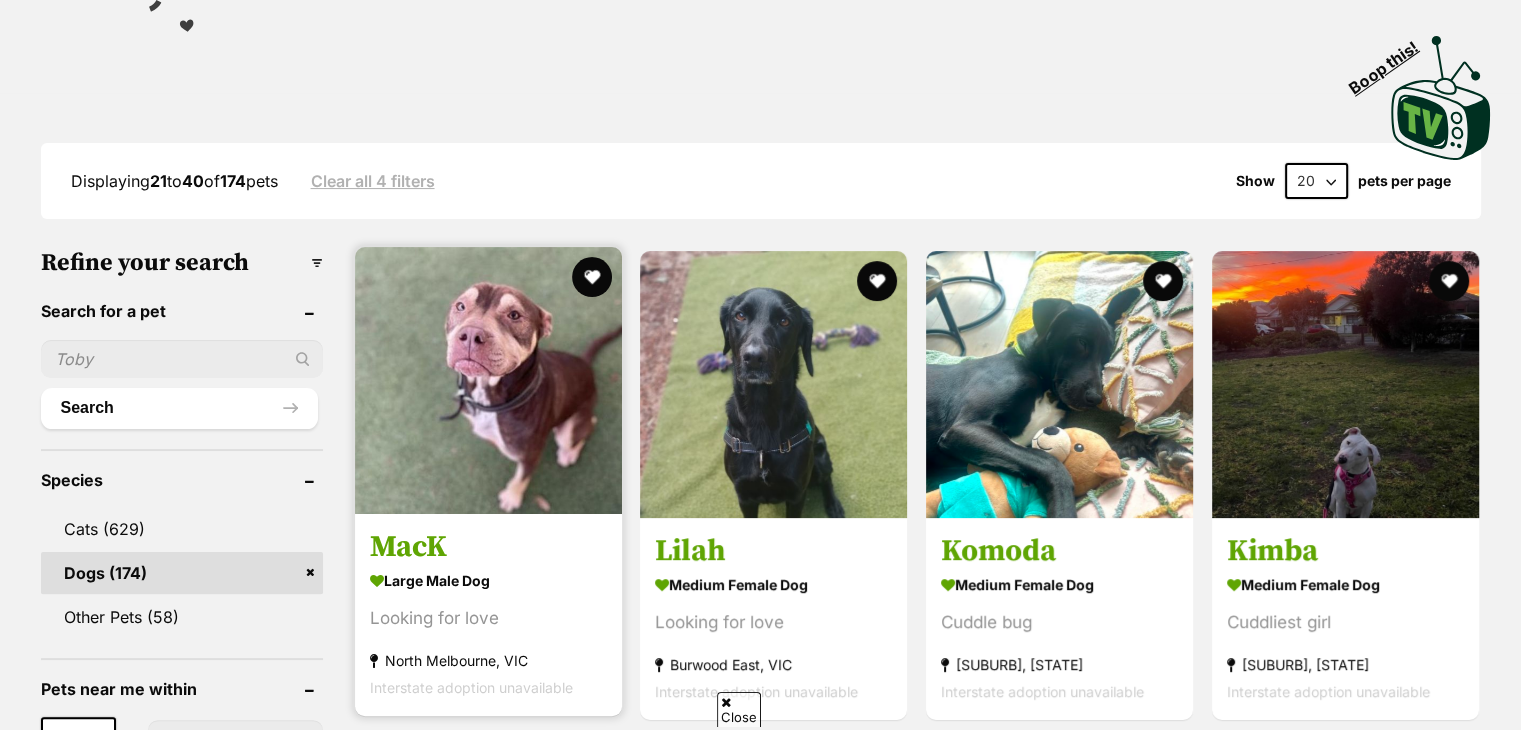 scroll, scrollTop: 0, scrollLeft: 0, axis: both 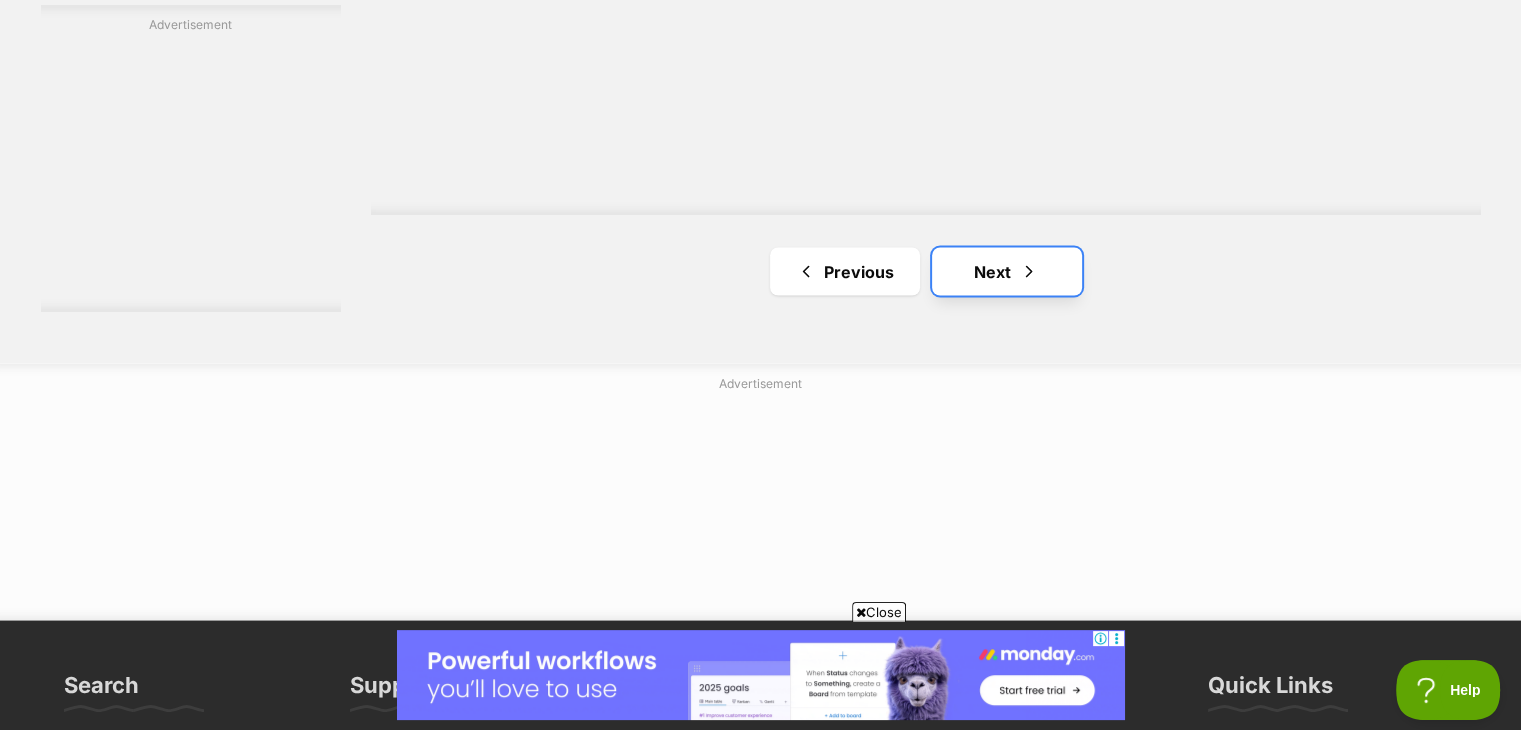 click on "Next" at bounding box center (1007, 271) 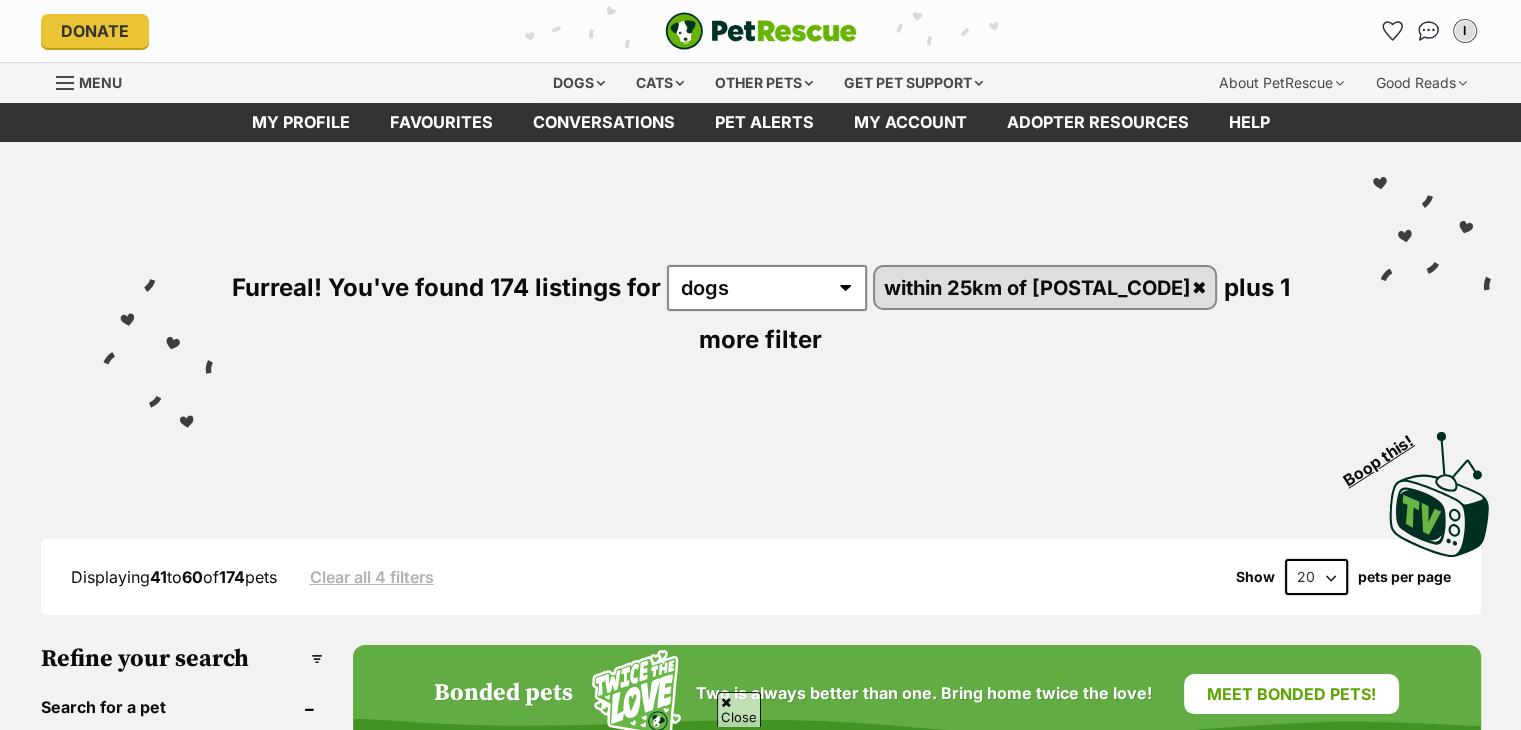 scroll, scrollTop: 451, scrollLeft: 0, axis: vertical 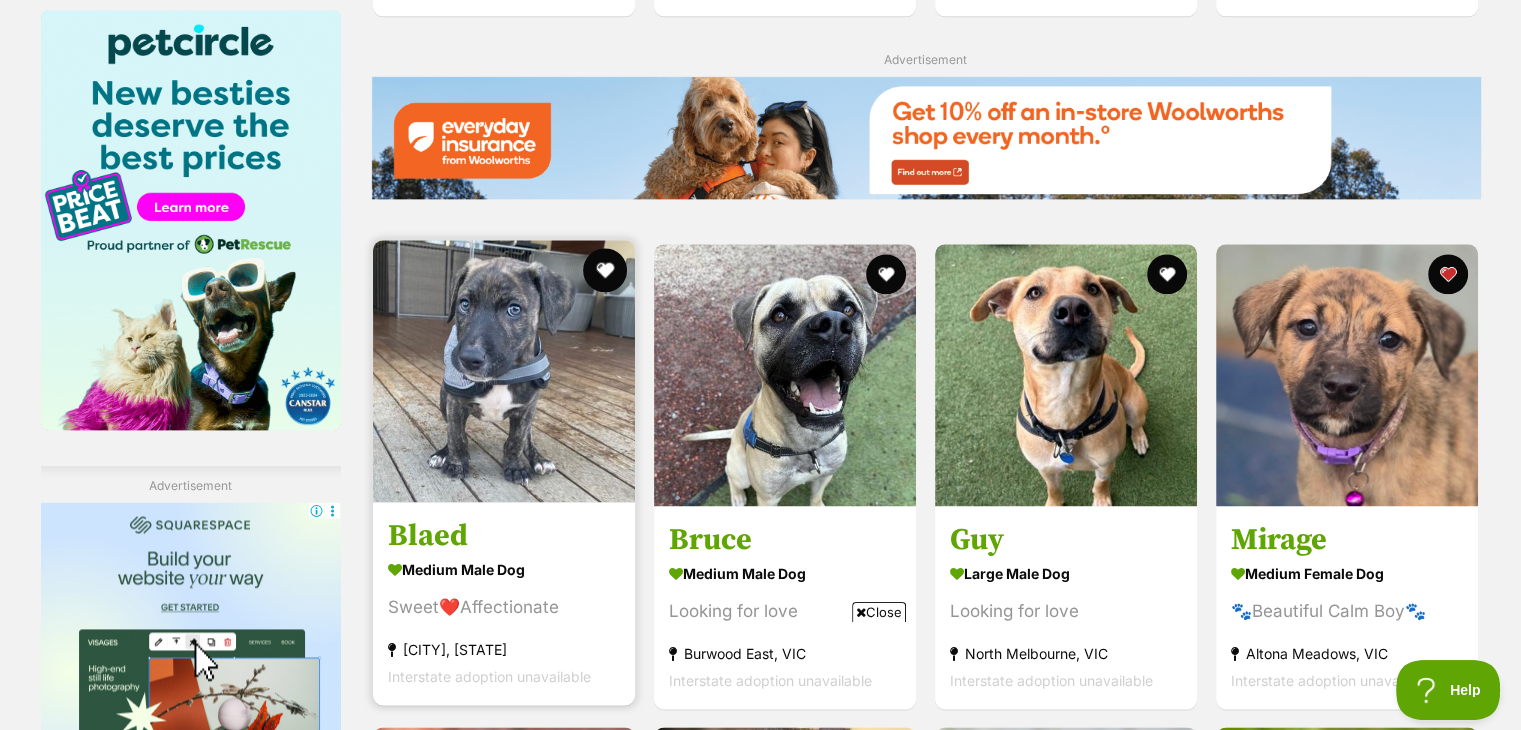 click at bounding box center (605, 270) 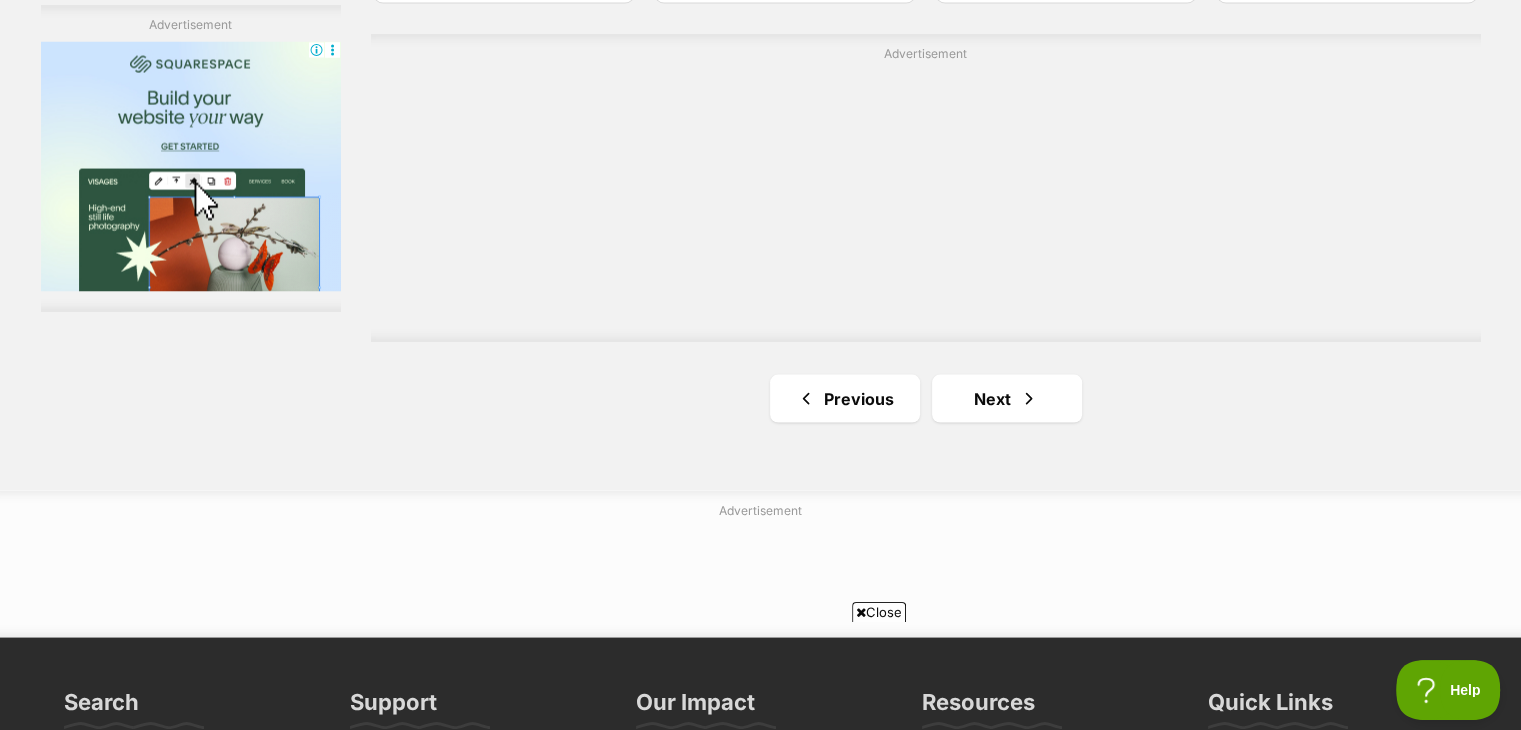 scroll, scrollTop: 3732, scrollLeft: 0, axis: vertical 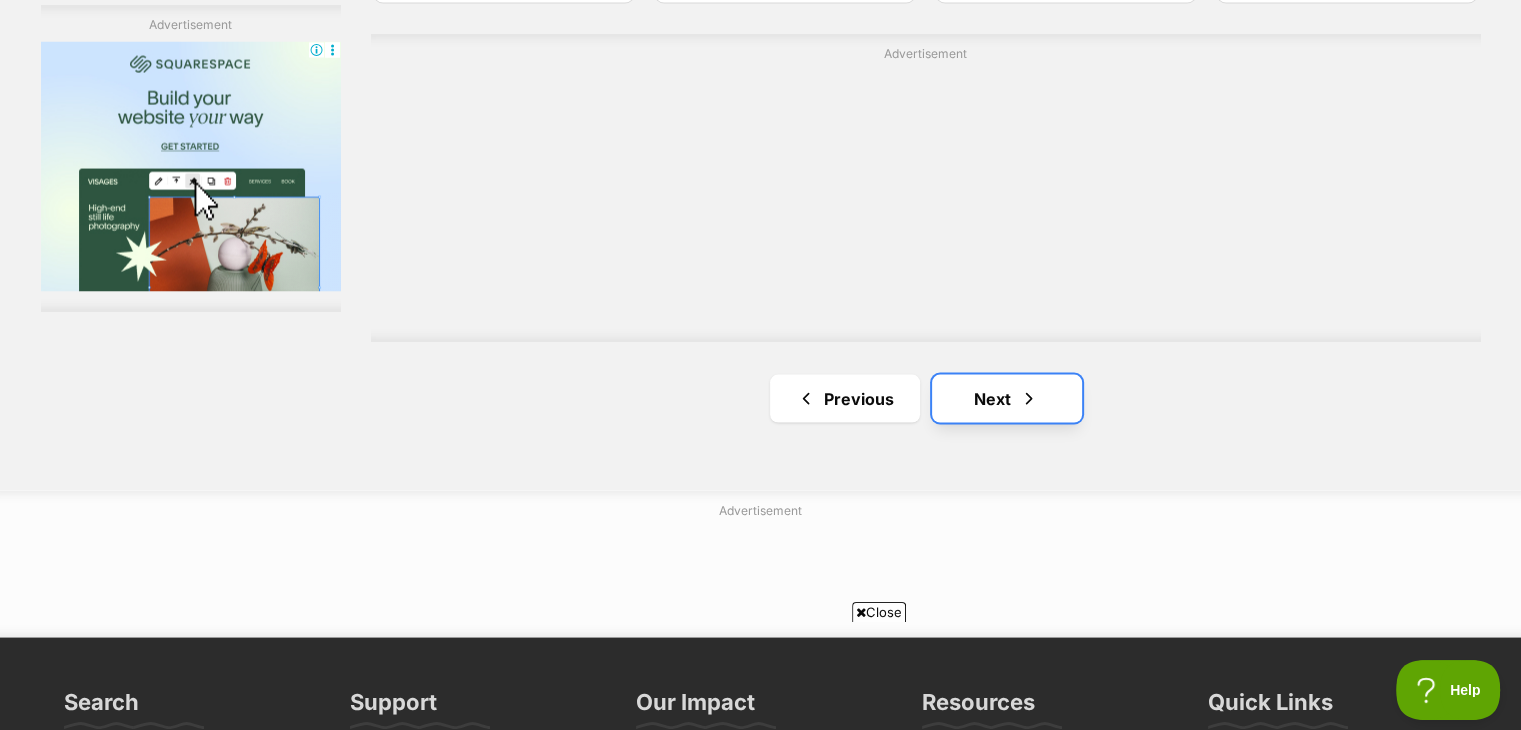 click on "Next" at bounding box center (1007, 398) 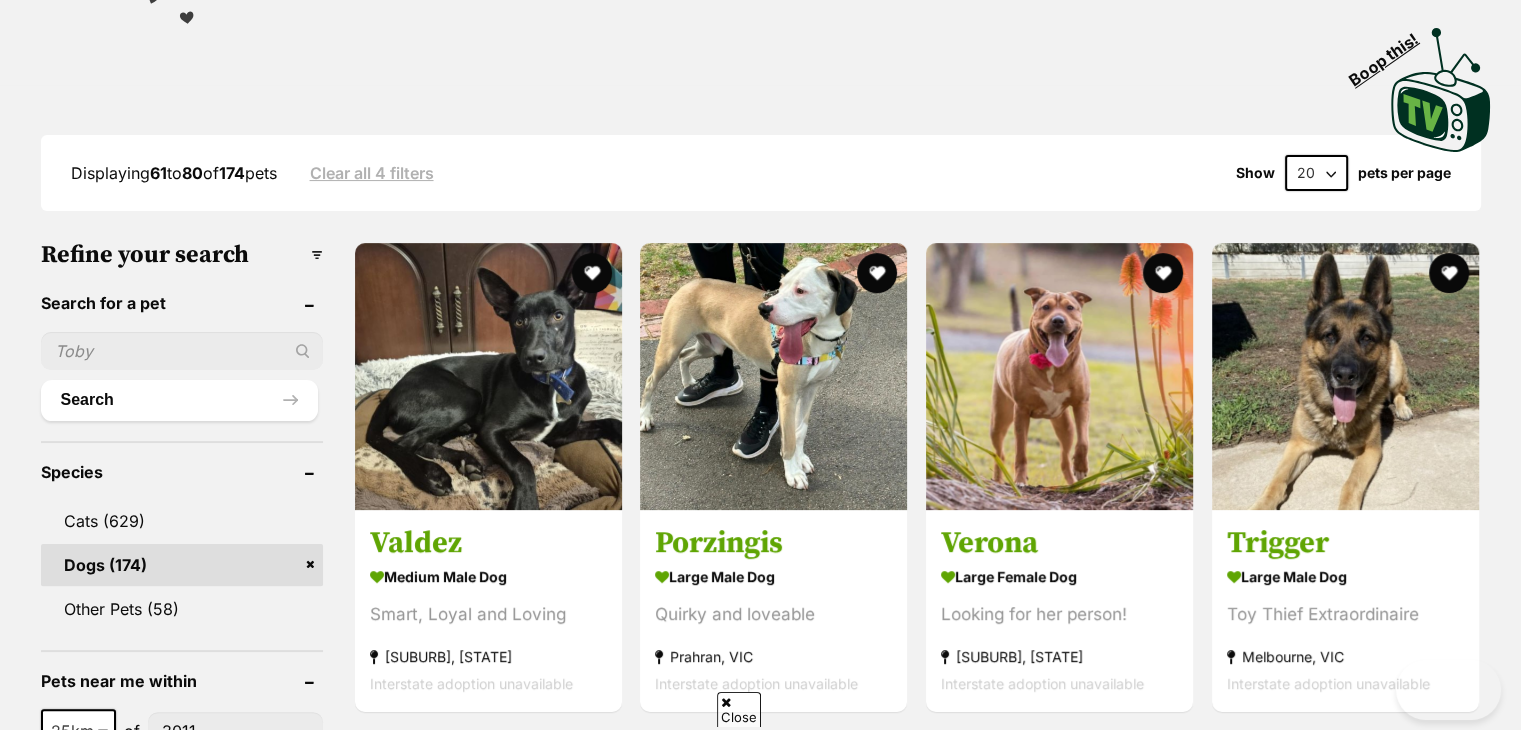 scroll, scrollTop: 407, scrollLeft: 0, axis: vertical 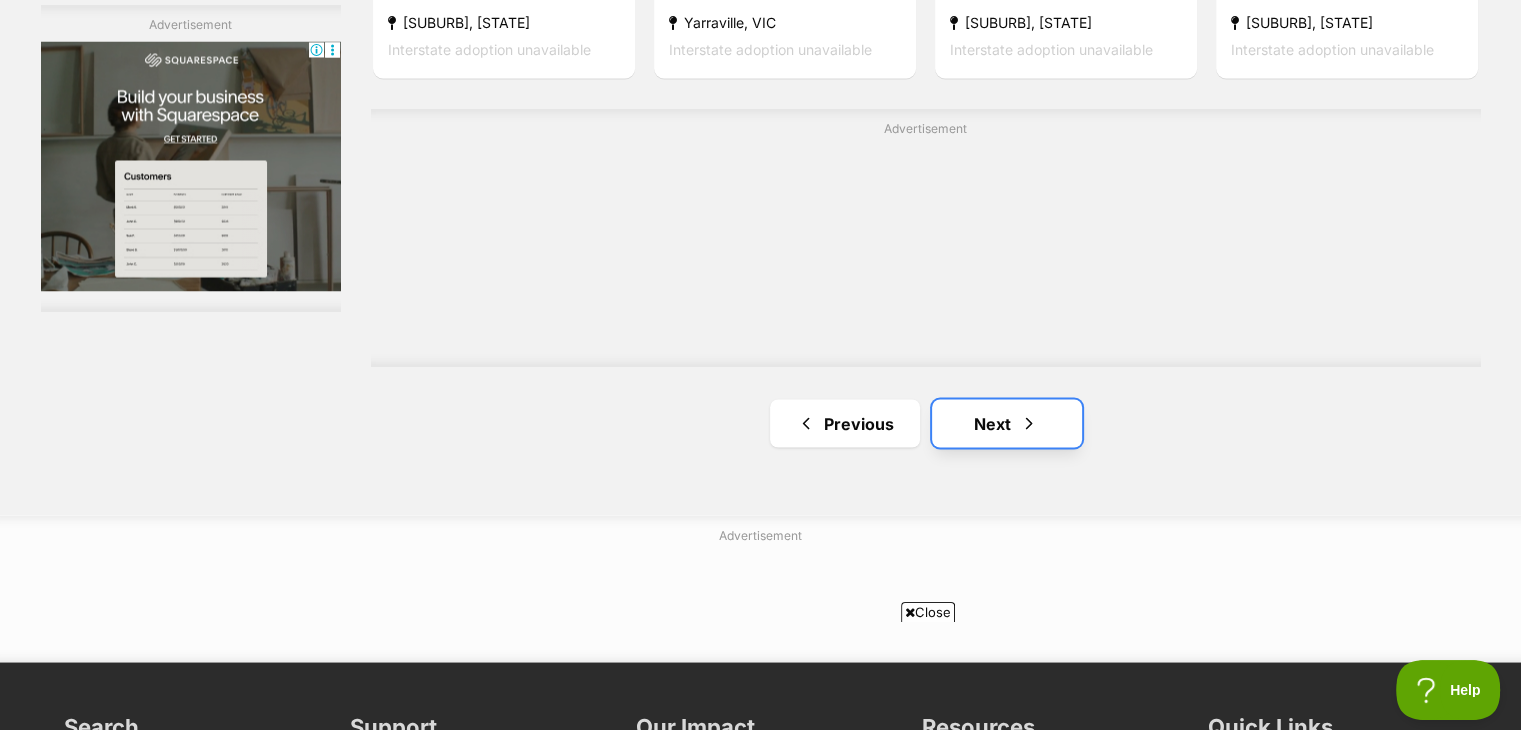click on "Next" at bounding box center [1007, 423] 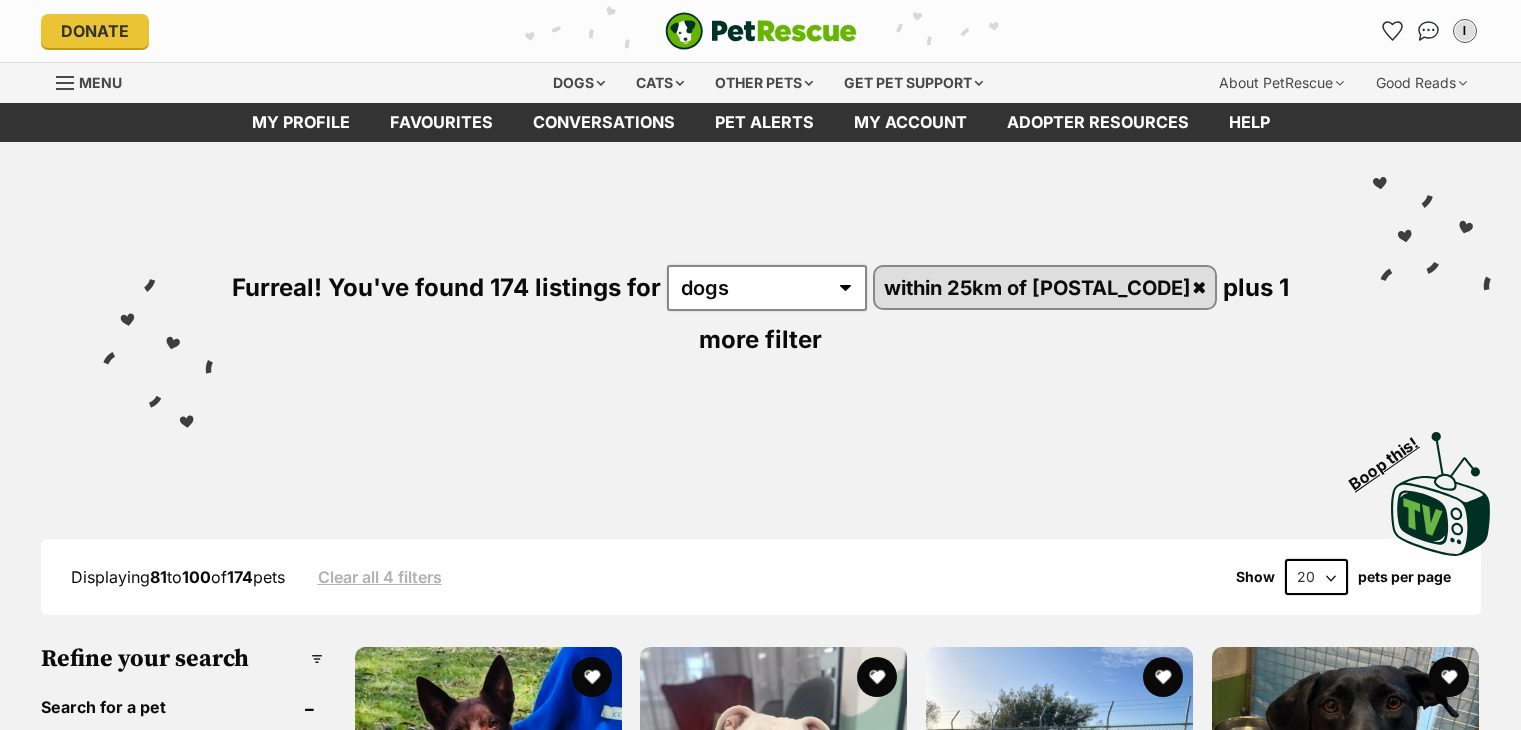 scroll, scrollTop: 275, scrollLeft: 0, axis: vertical 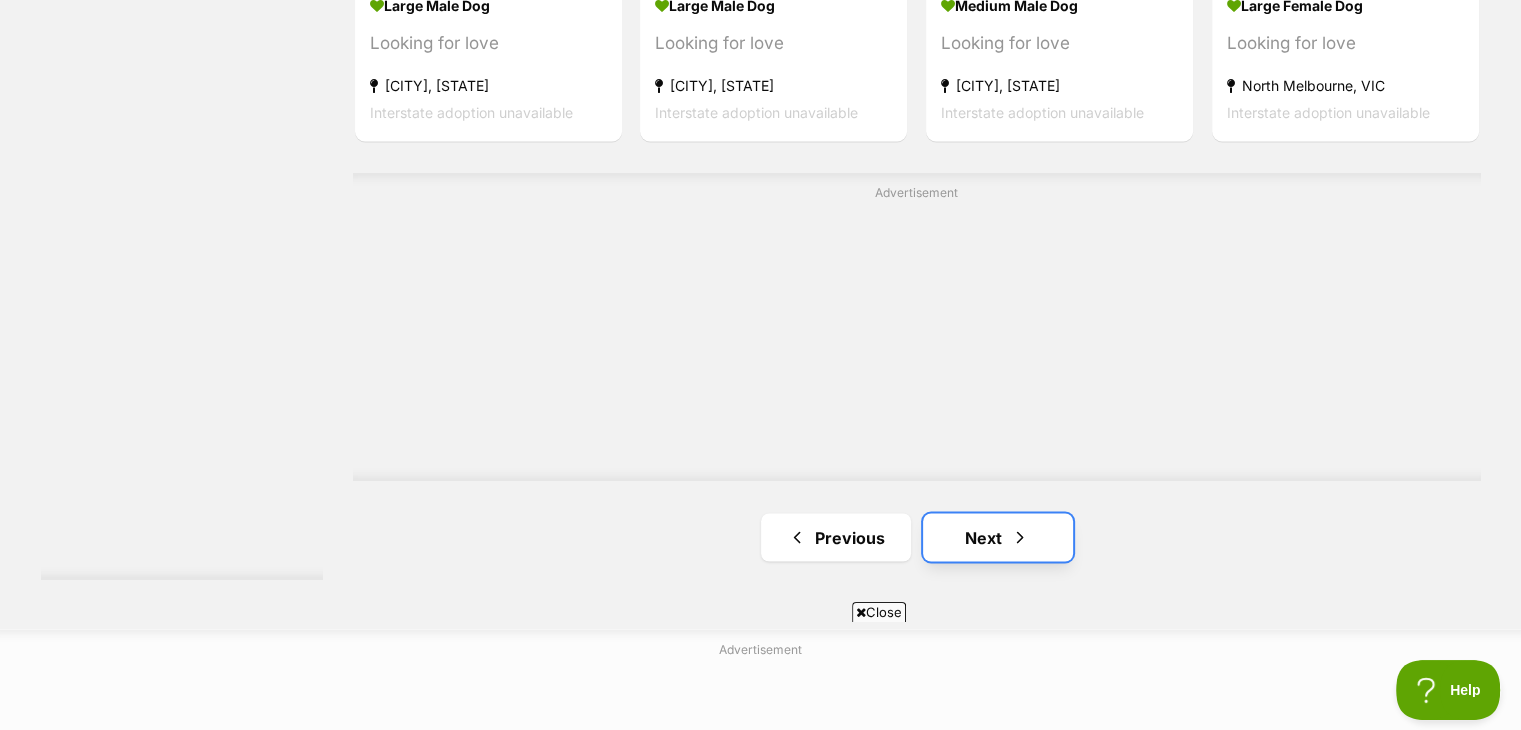 click on "Next" at bounding box center (998, 537) 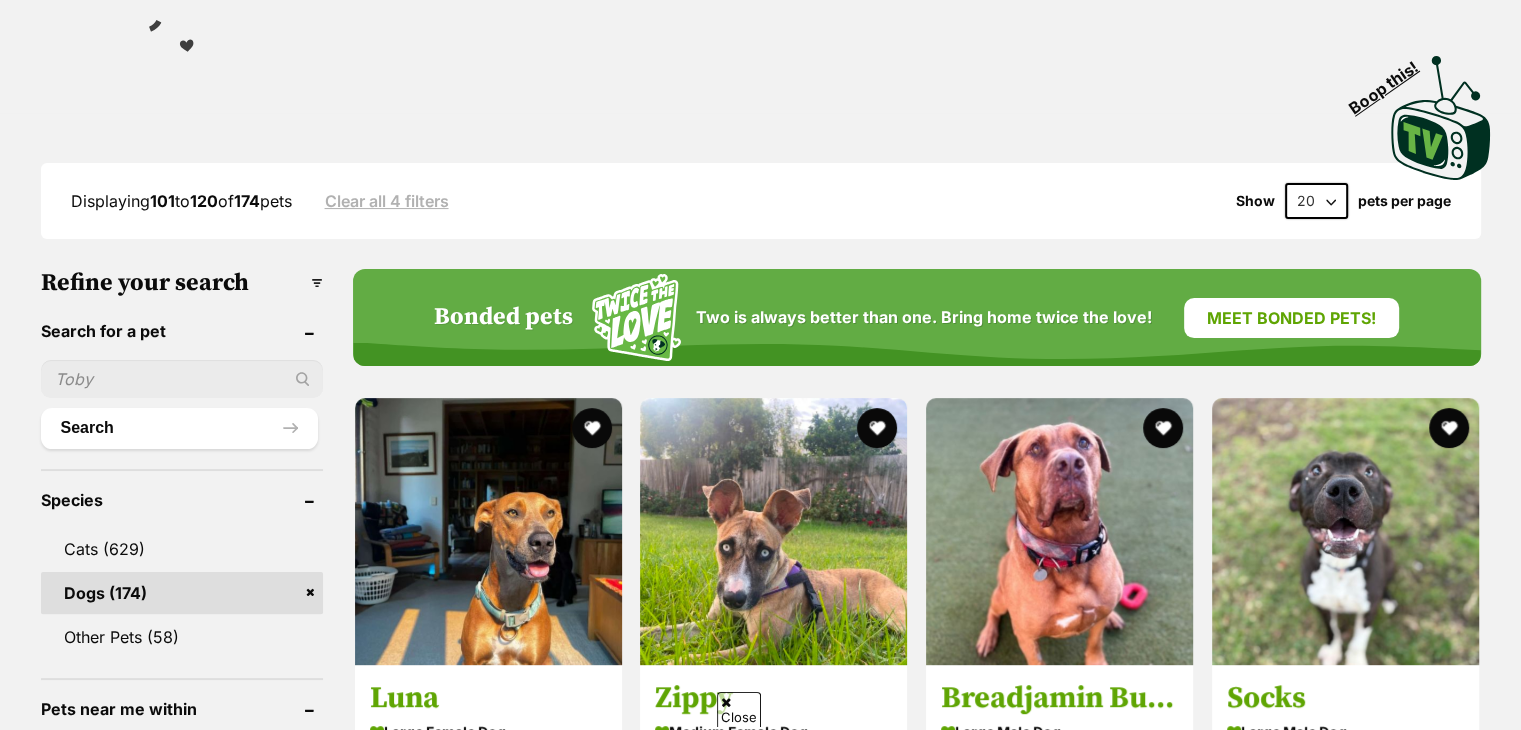 scroll, scrollTop: 0, scrollLeft: 0, axis: both 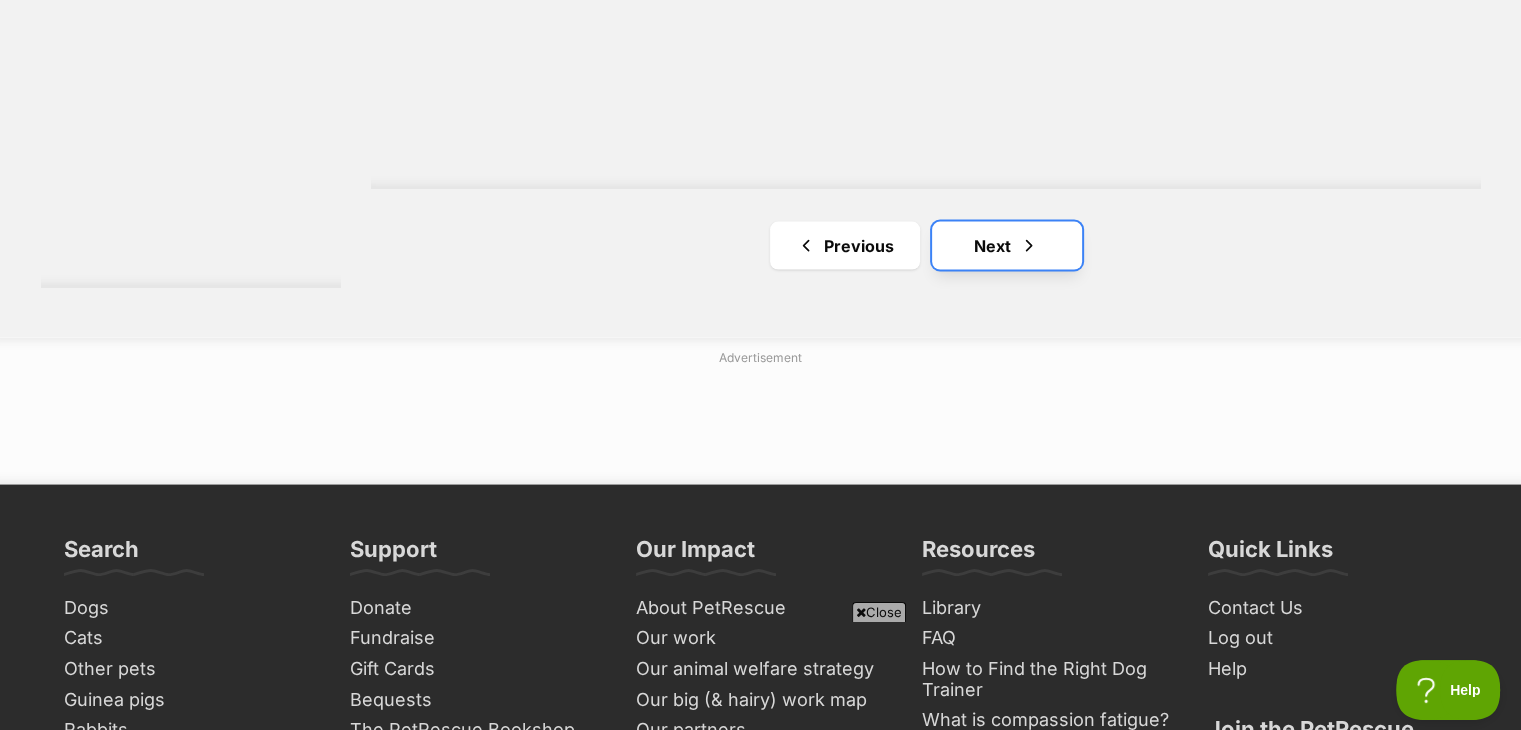click on "Next" at bounding box center [1007, 246] 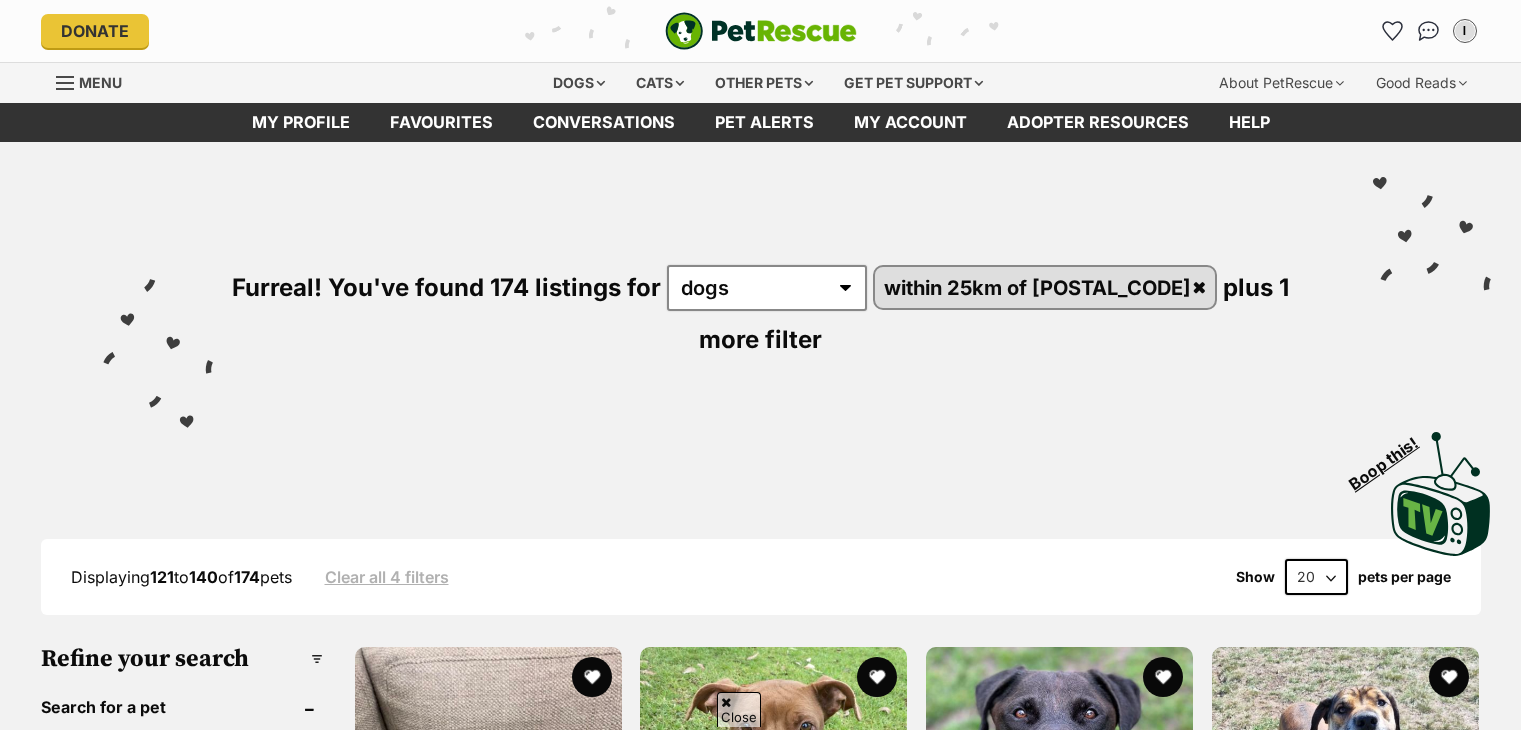 scroll, scrollTop: 418, scrollLeft: 0, axis: vertical 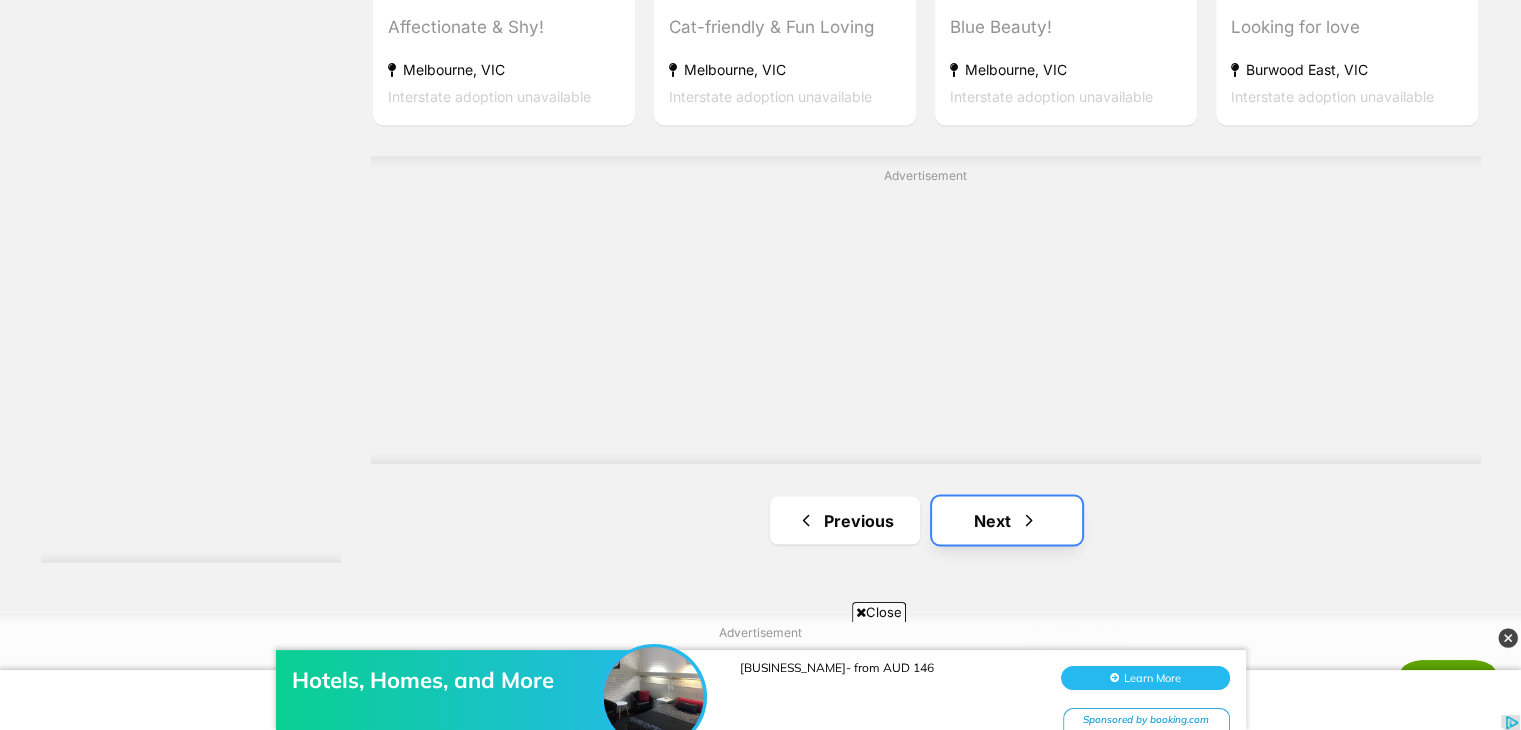 click on "Next" at bounding box center [1007, 520] 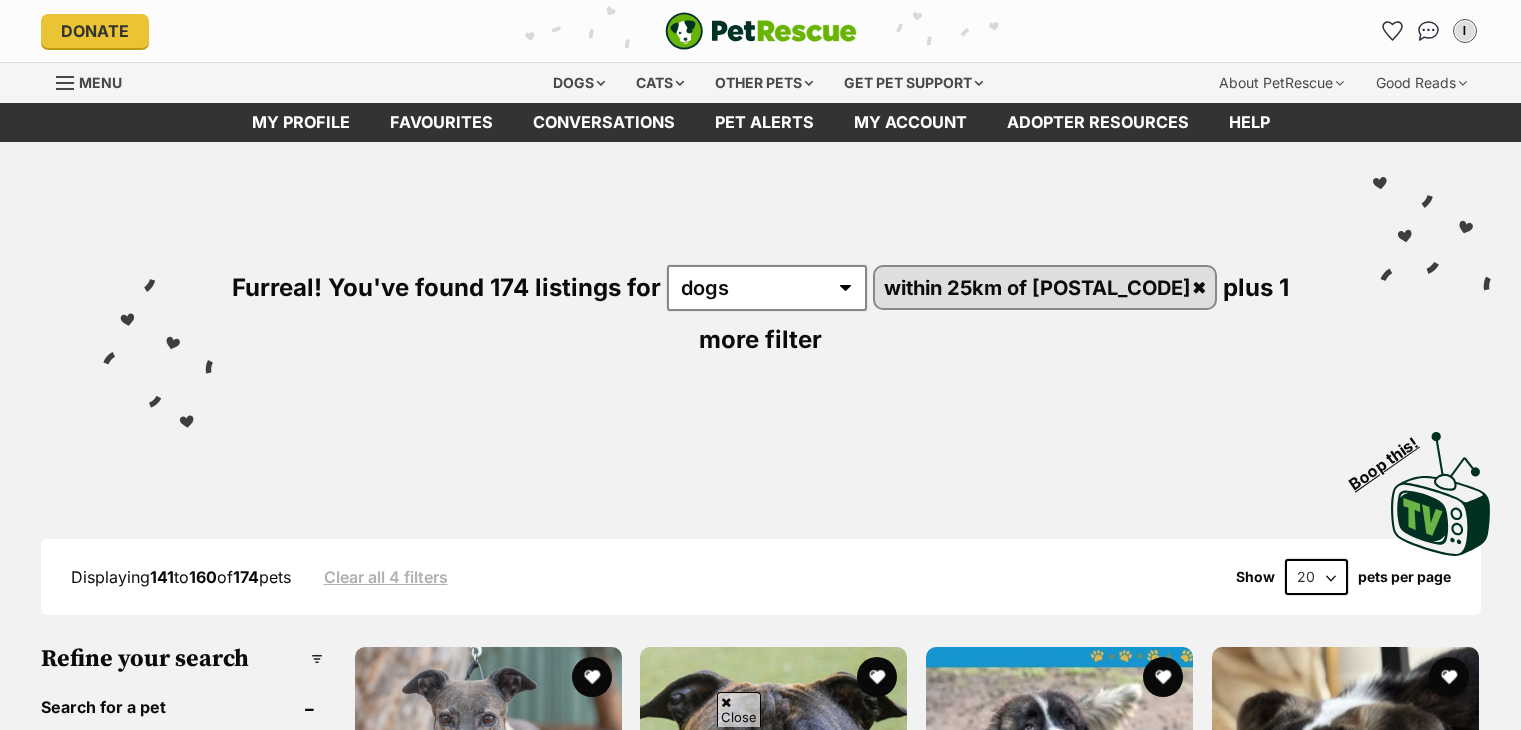 scroll, scrollTop: 392, scrollLeft: 0, axis: vertical 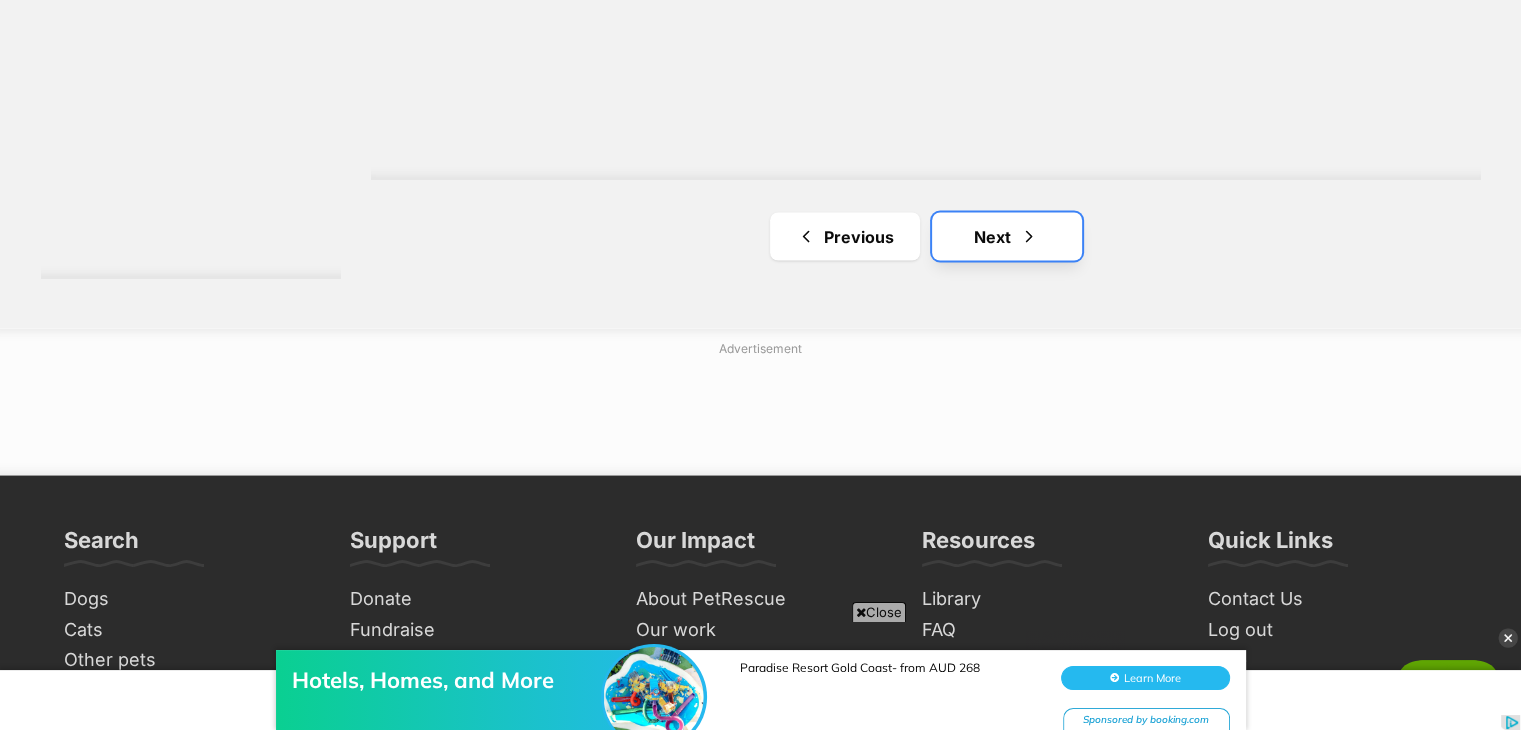 click on "Next" at bounding box center (1007, 236) 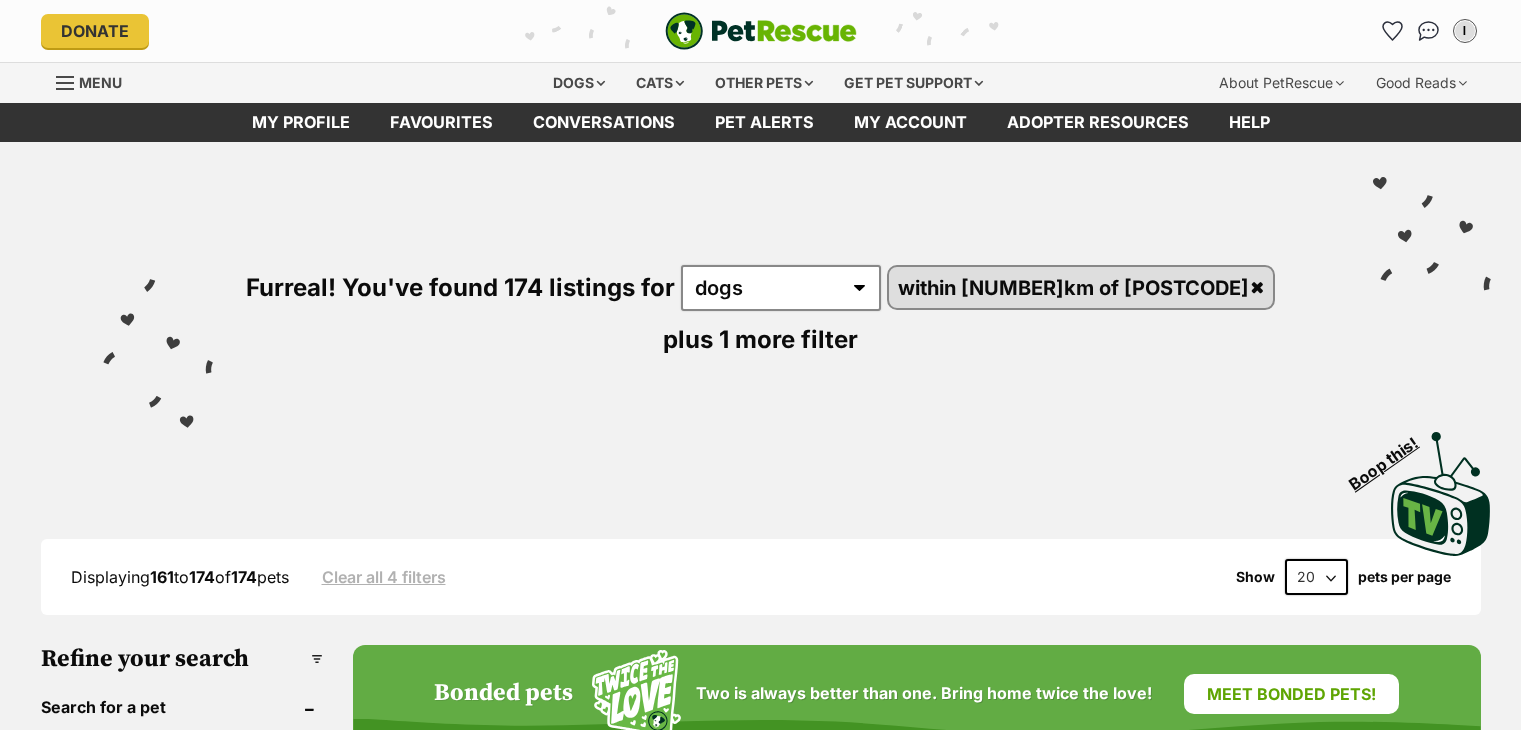 scroll, scrollTop: 0, scrollLeft: 0, axis: both 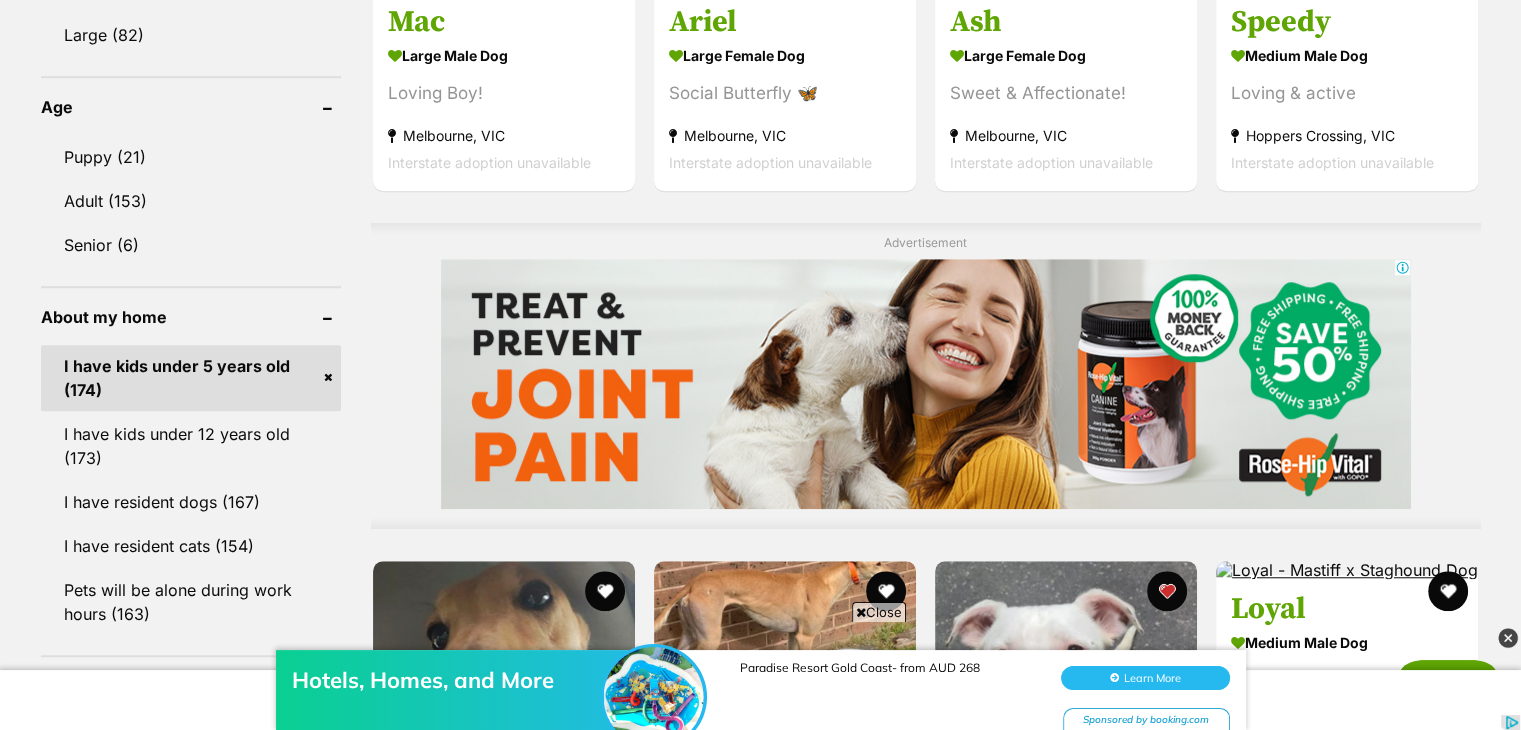 click on "I have kids under 5 years old (174)" at bounding box center [191, 378] 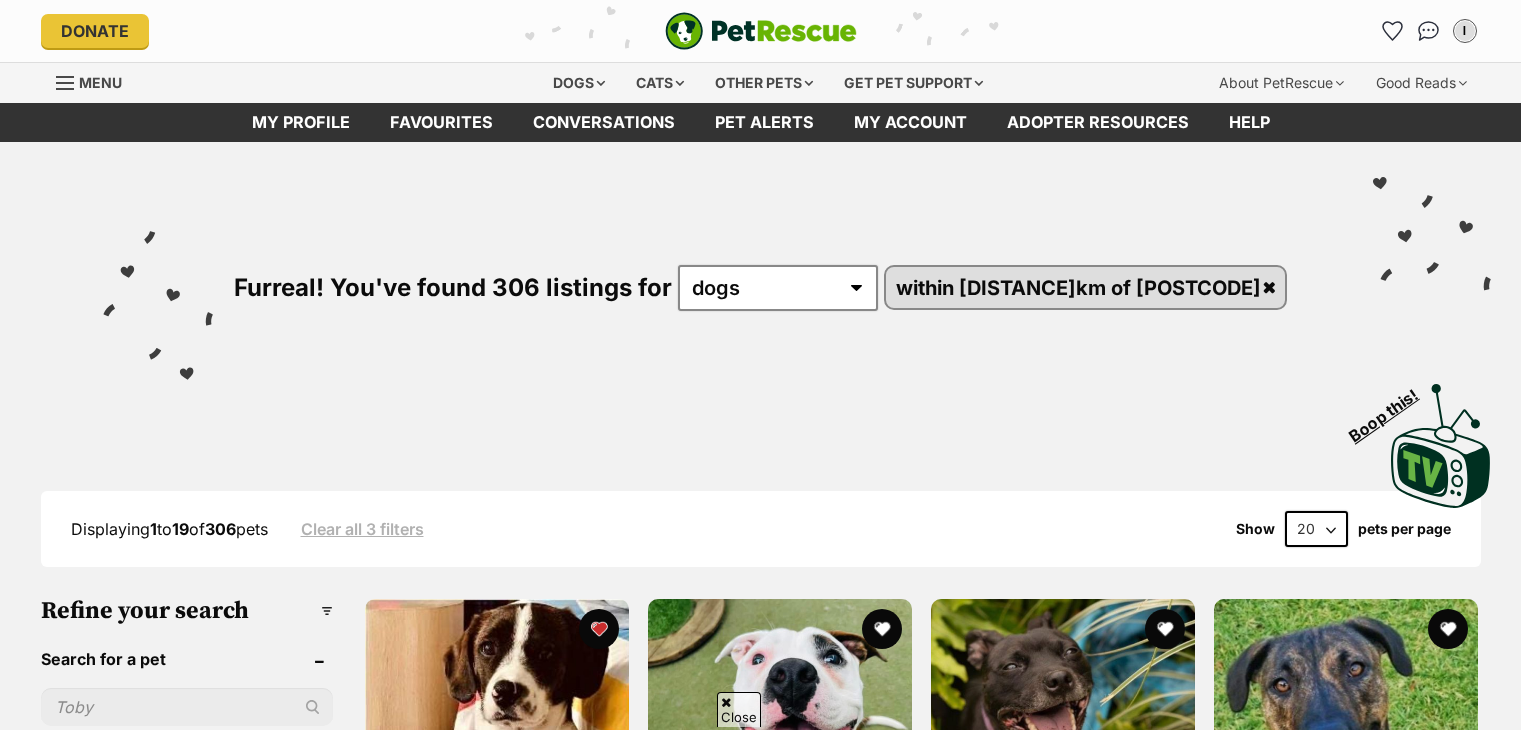 scroll, scrollTop: 751, scrollLeft: 0, axis: vertical 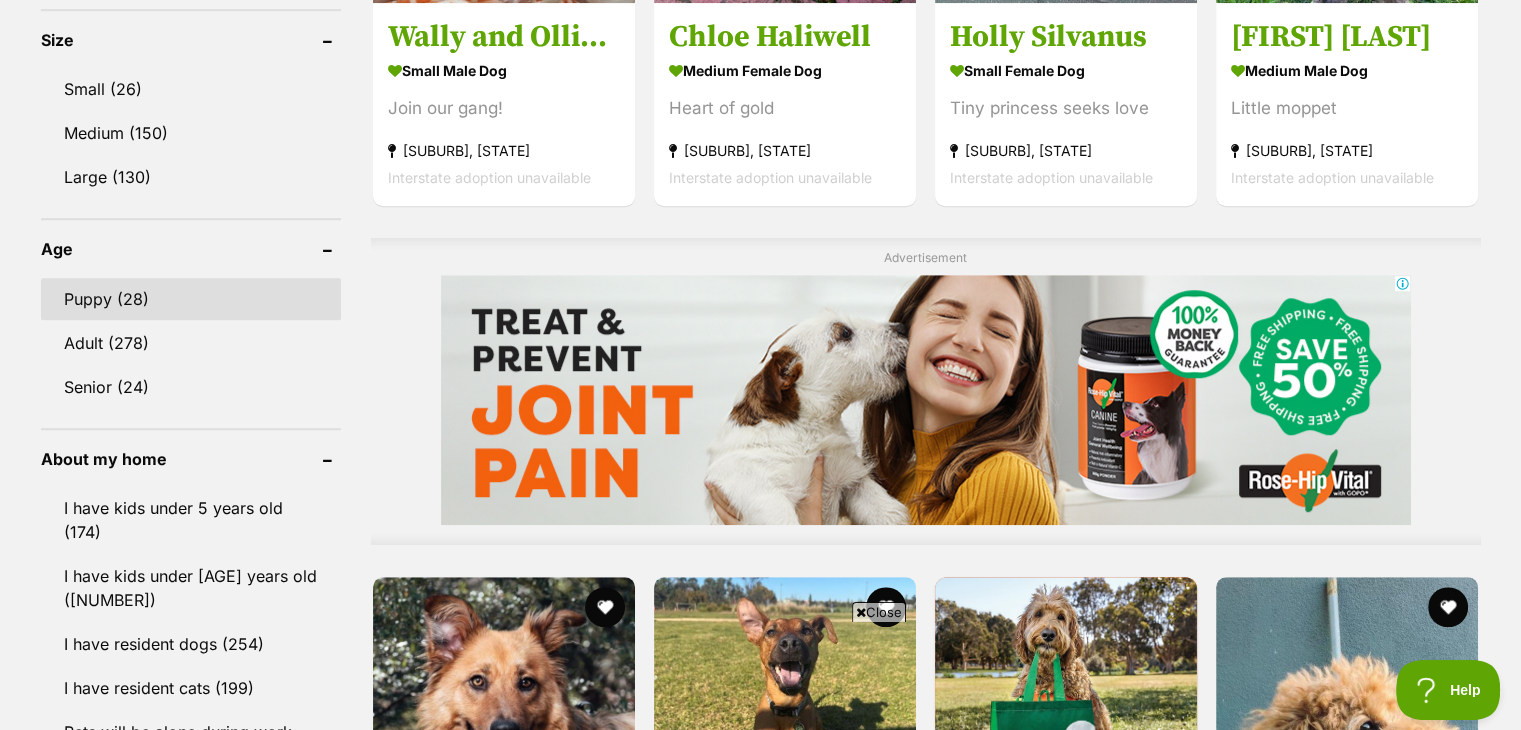 click on "Puppy (28)" at bounding box center [191, 299] 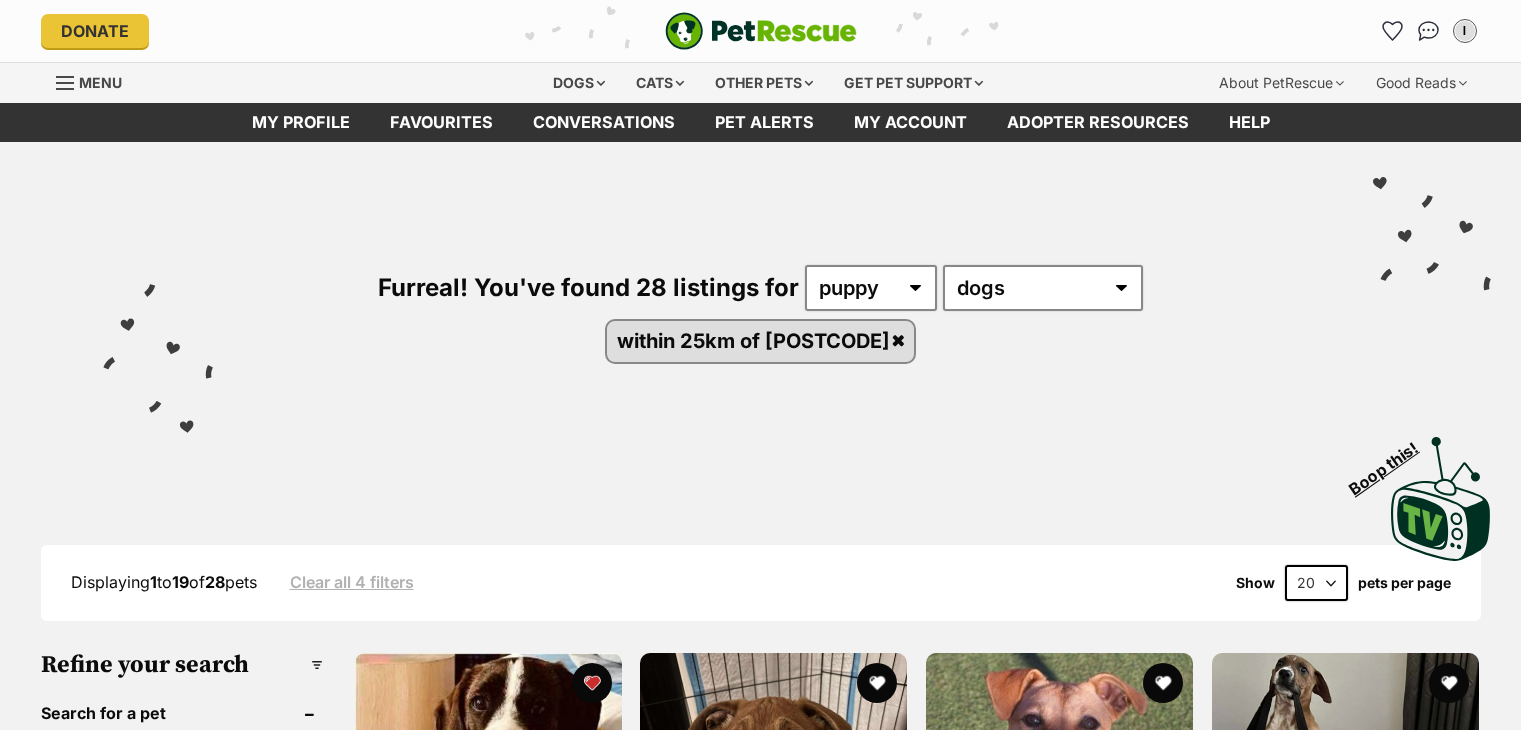 scroll, scrollTop: 0, scrollLeft: 0, axis: both 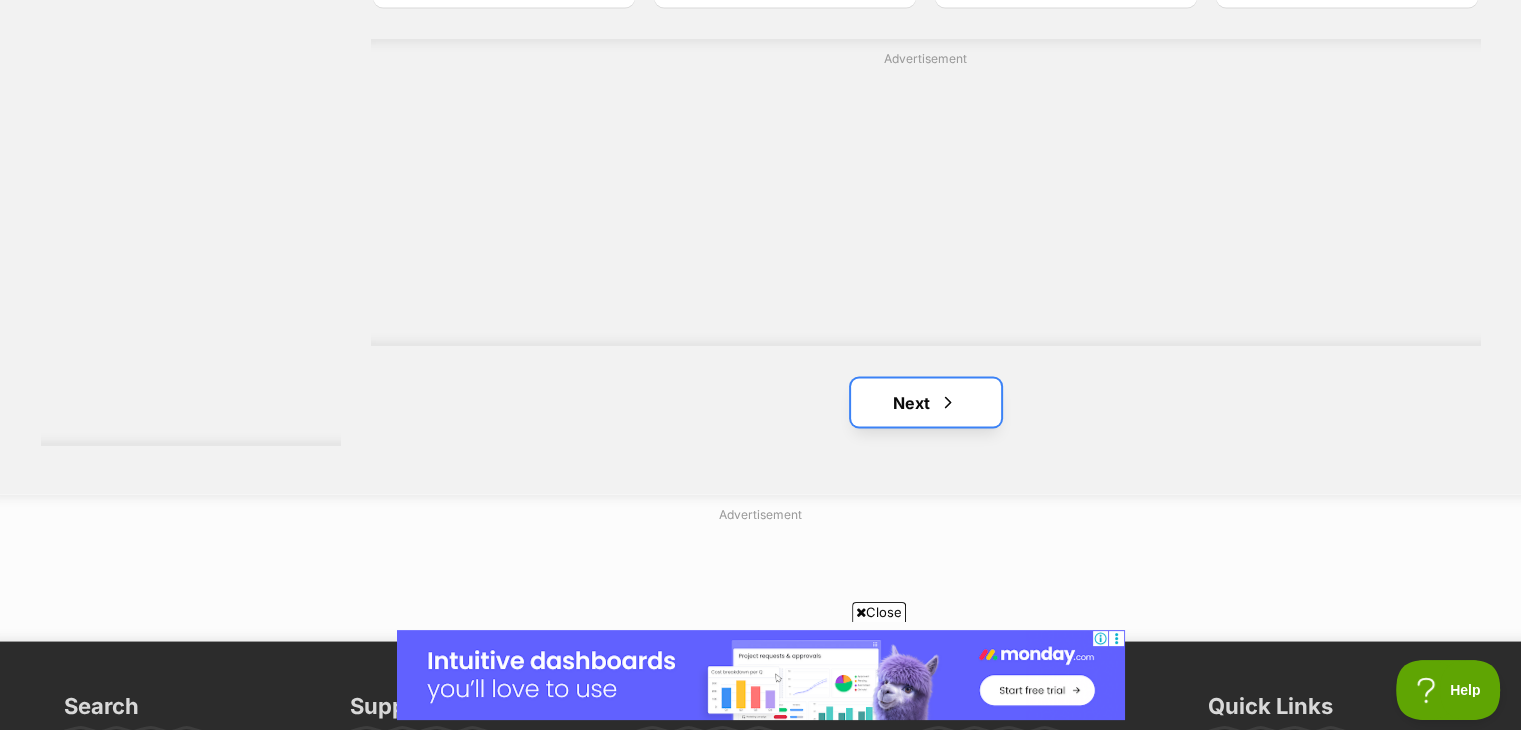 click at bounding box center [948, 402] 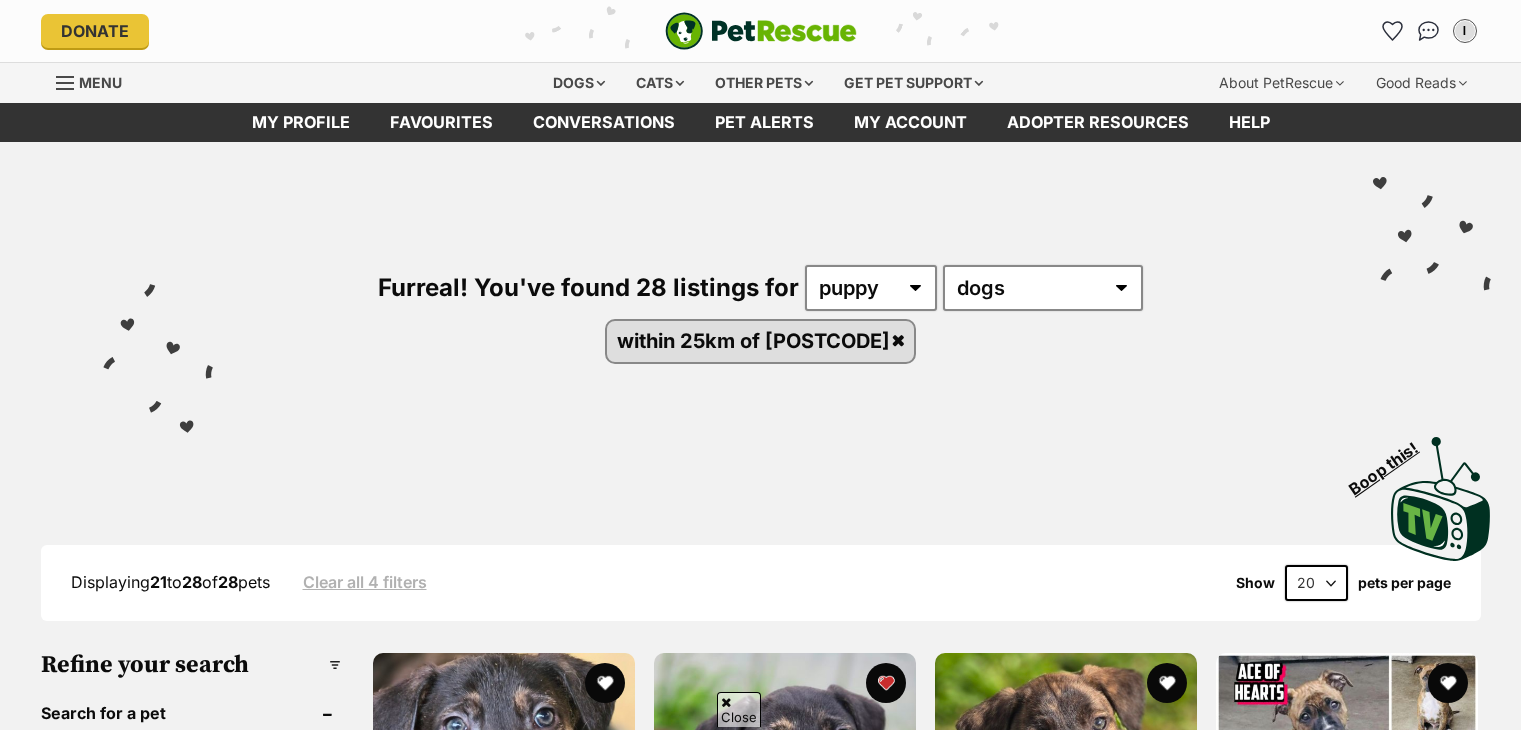 scroll, scrollTop: 390, scrollLeft: 0, axis: vertical 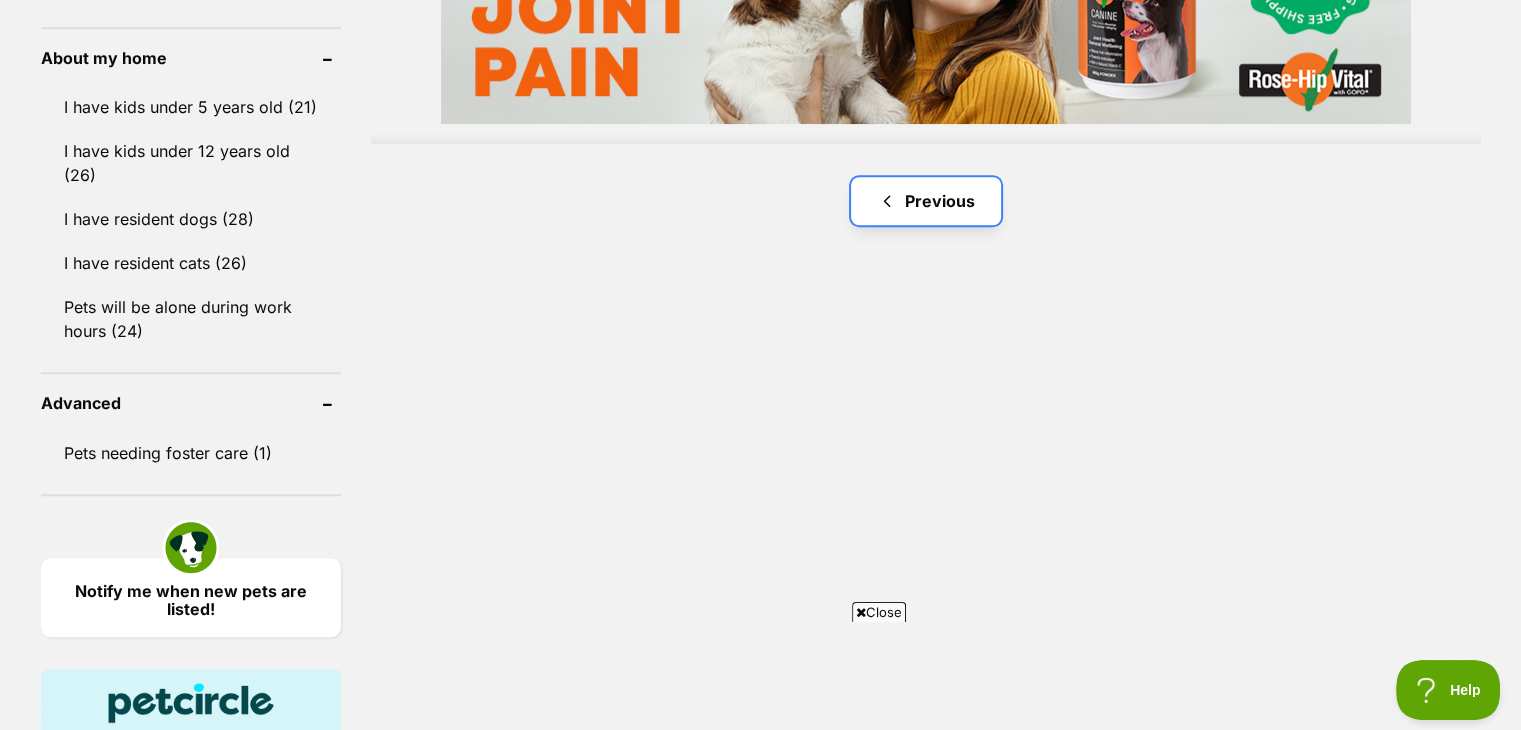 click on "Previous" at bounding box center [926, 201] 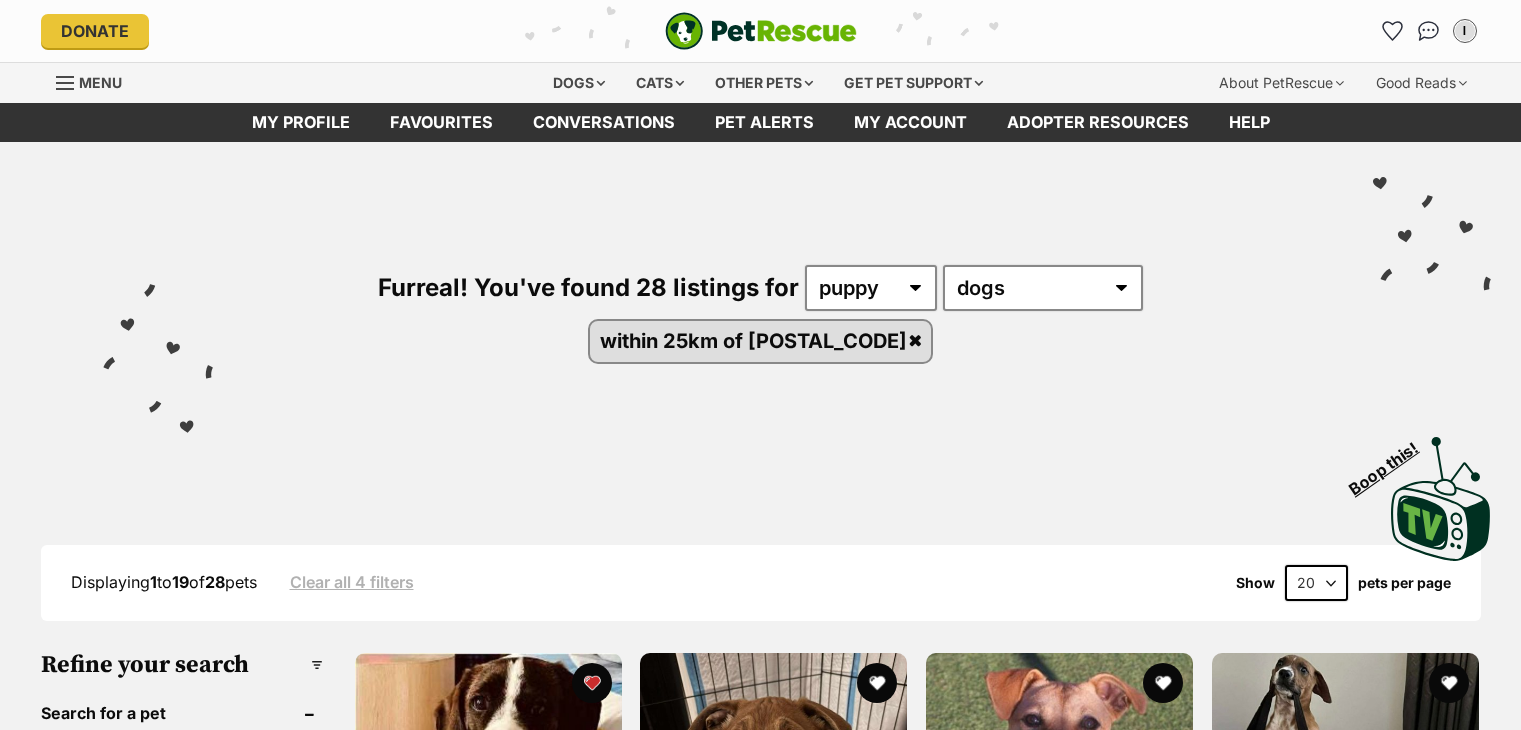 scroll, scrollTop: 0, scrollLeft: 0, axis: both 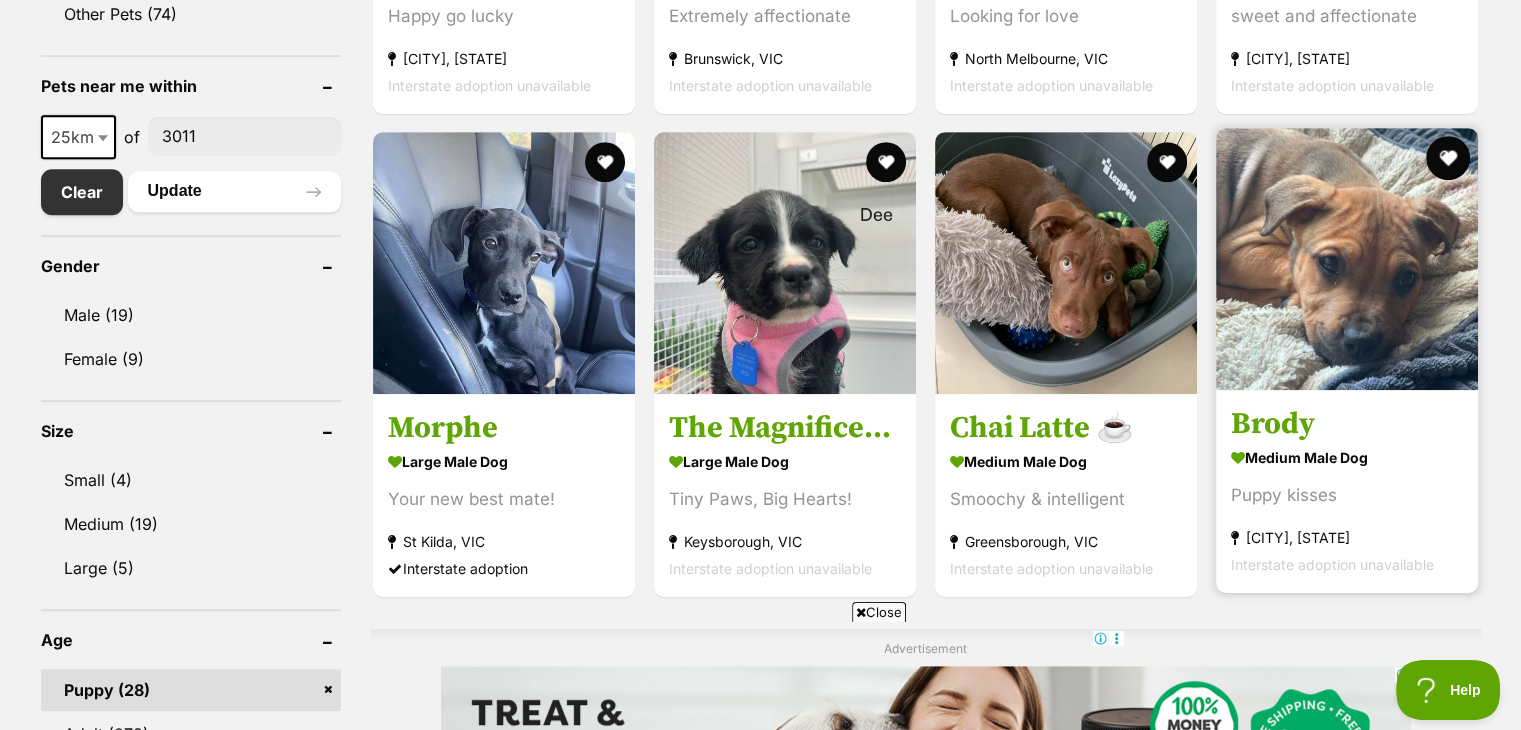 click at bounding box center (1449, 158) 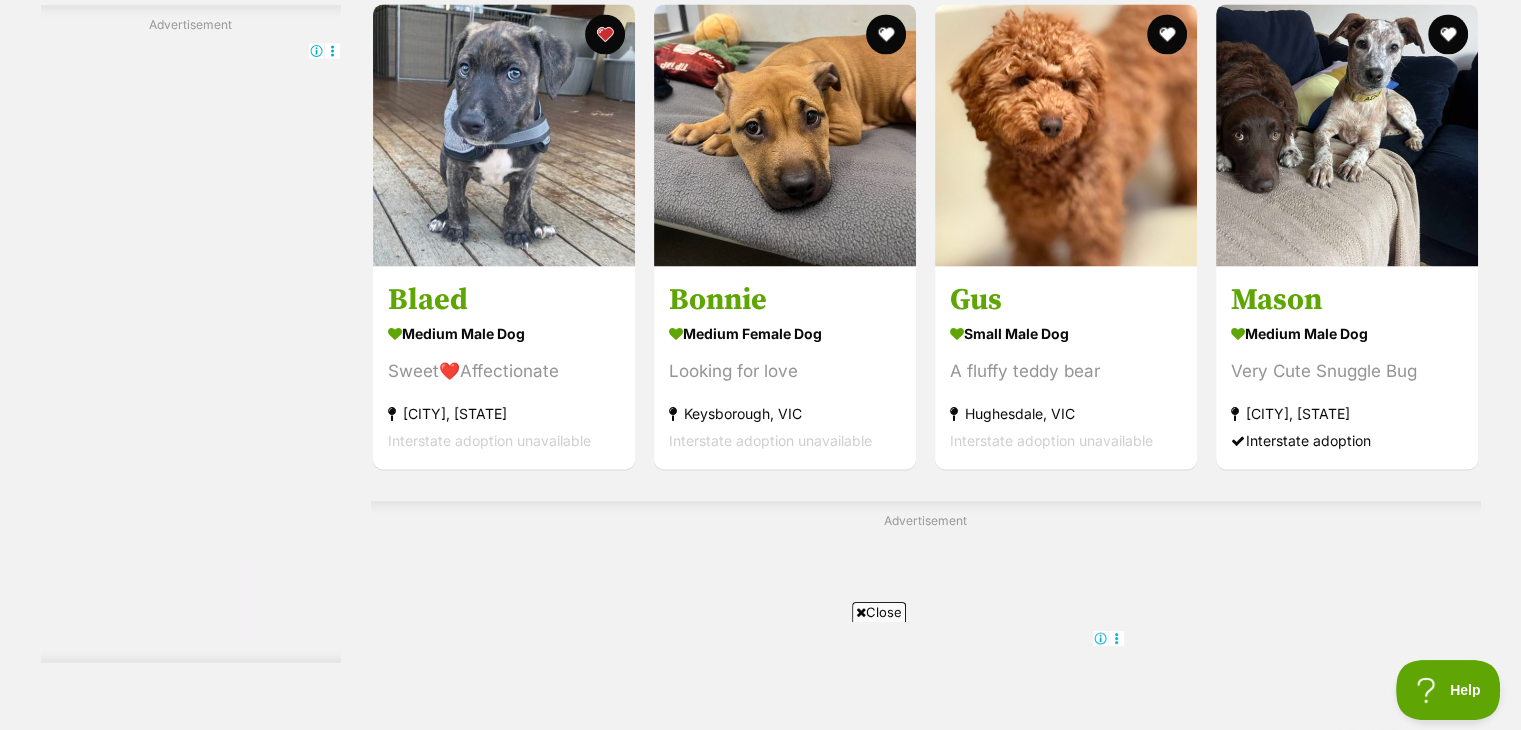 scroll, scrollTop: 2968, scrollLeft: 0, axis: vertical 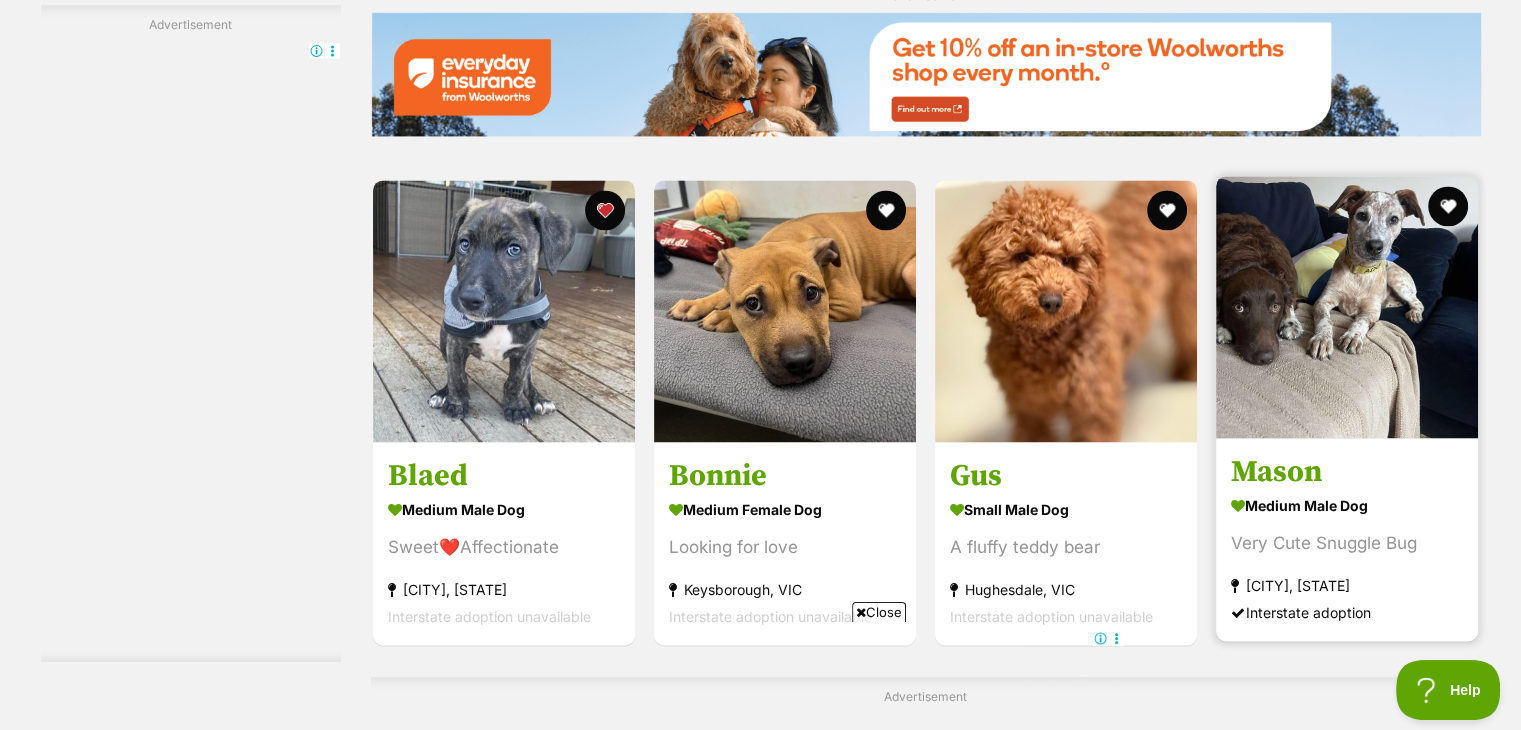 click on "Mason" at bounding box center [1347, 472] 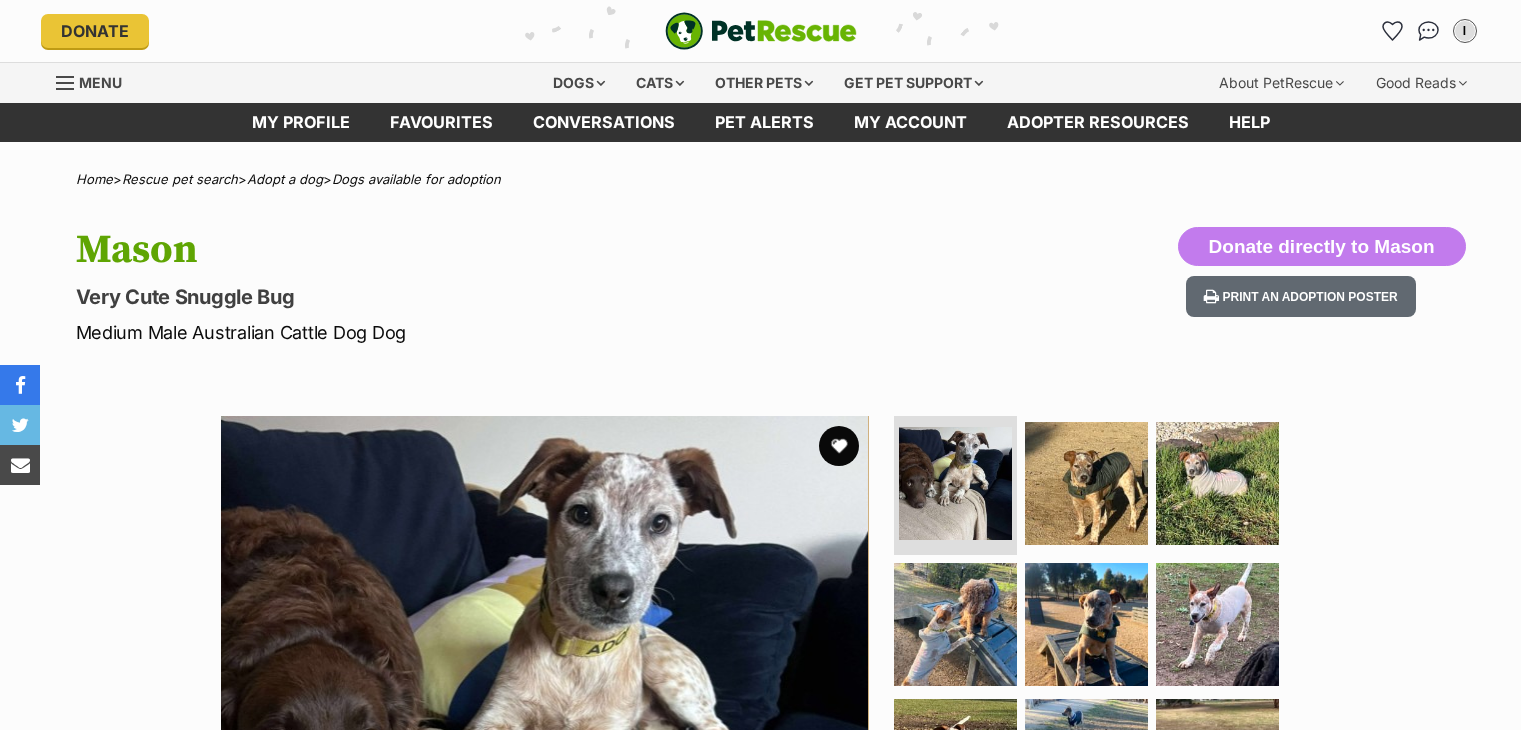 scroll, scrollTop: 0, scrollLeft: 0, axis: both 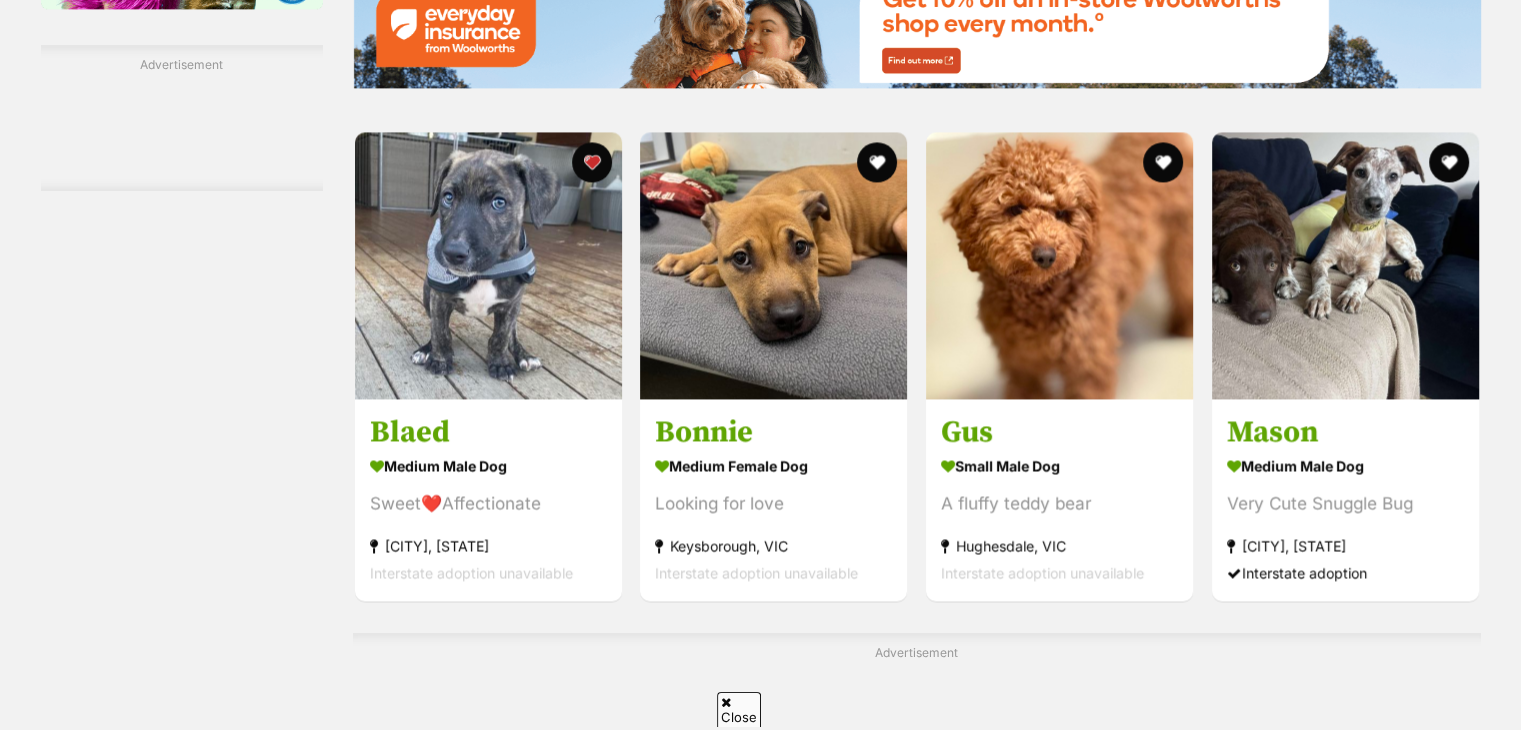 click on "Advertisement" at bounding box center [917, 706] 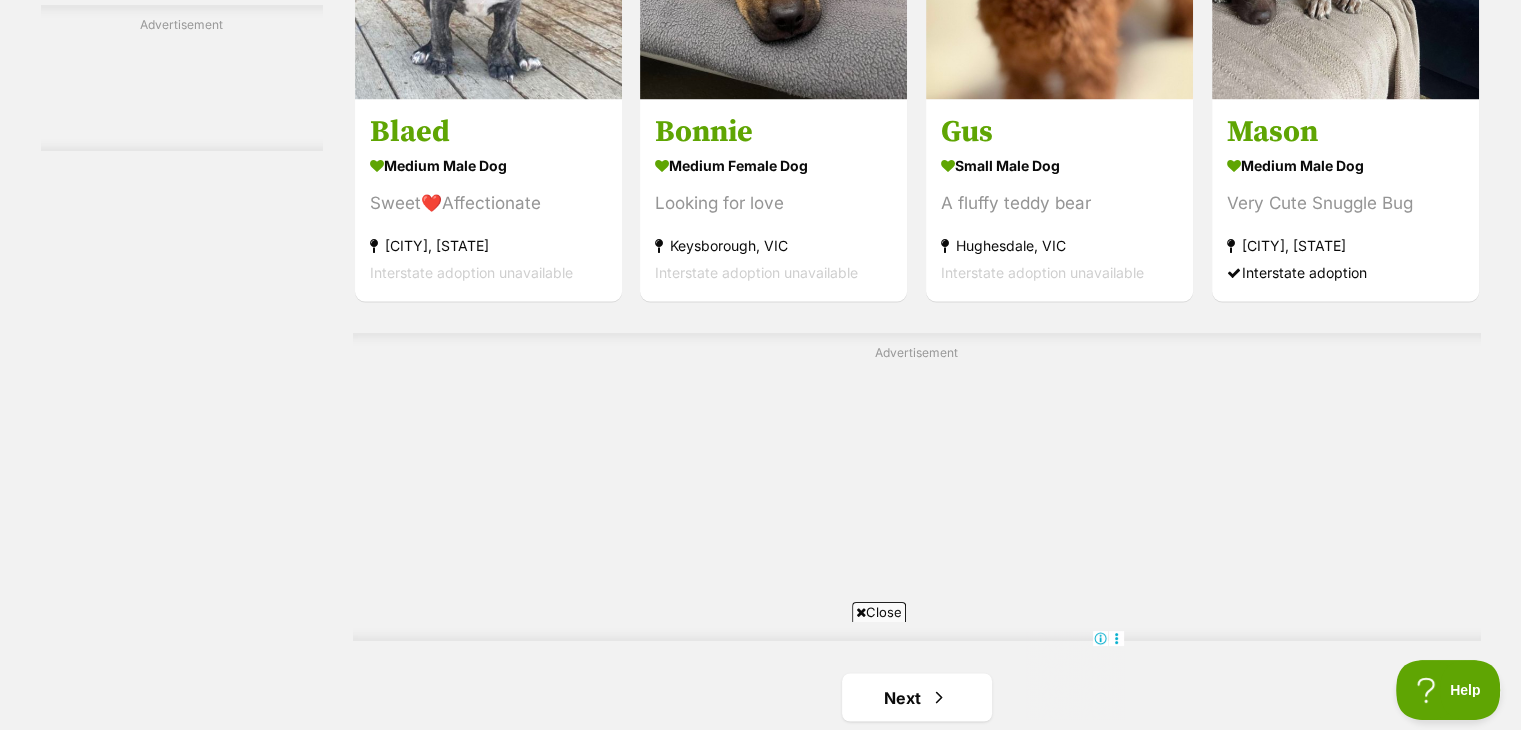 scroll, scrollTop: 3336, scrollLeft: 0, axis: vertical 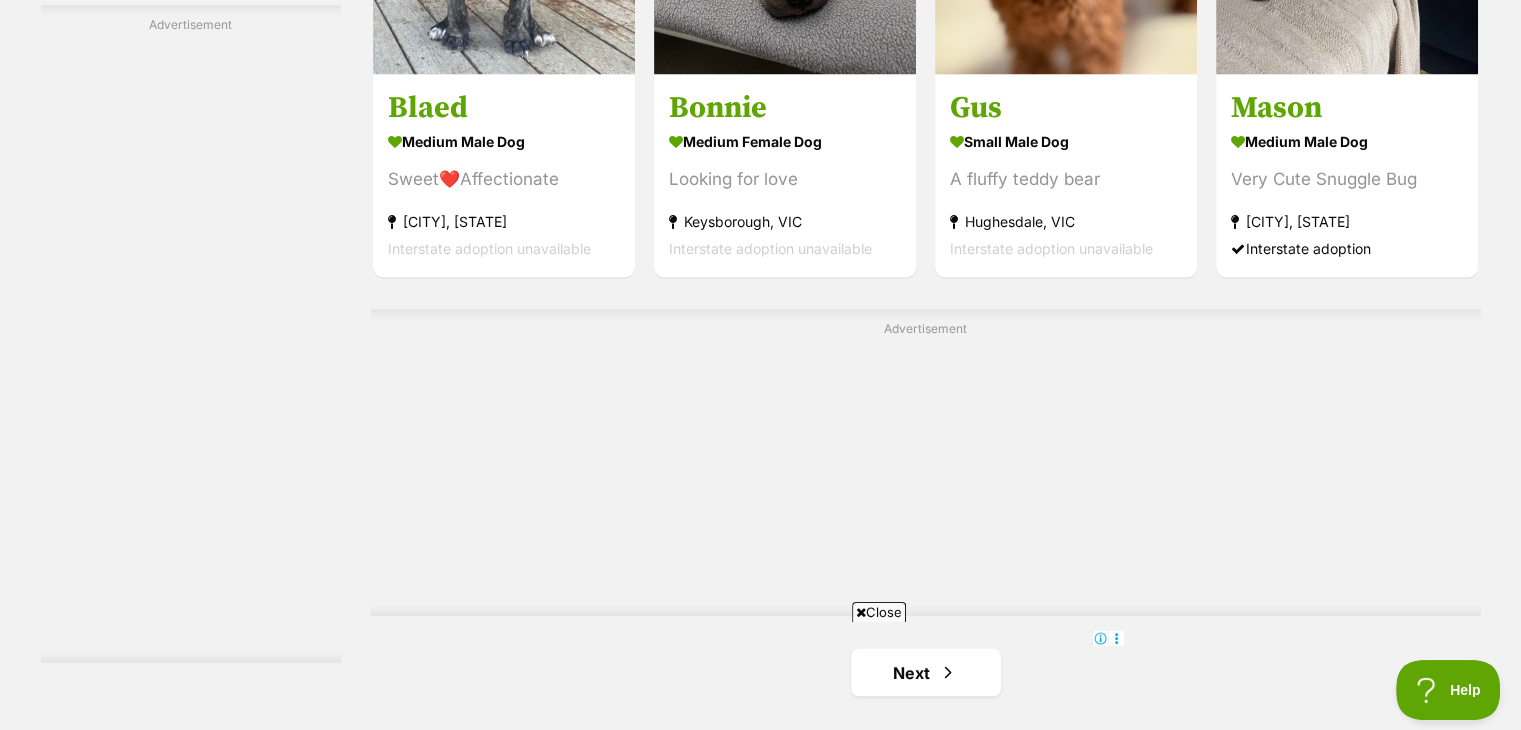 click on "Winston
medium male Dog
Happy go lucky
Werribee, VIC
Interstate adoption unavailable
Ella
medium female Dog
Extremely affectionate
Brunswick, VIC
Interstate adoption unavailable
Harriet
medium female Dog
Looking for love
North Melbourne, VIC
Interstate adoption unavailable
Eddie
medium male Dog
sweet and affectionate
Heatherton, VIC
Interstate adoption unavailable
Morphe
large male Dog
Your new best mate!
St Kilda, VIC
Interstate adoption
The Magnificent Seven!
large male Dog
Tiny Paws, Big Hearts!
Keysborough, VIC
Interstate adoption unavailable
Advertisement
Chai Latte ☕️
medium male Dog" at bounding box center (926, -985) 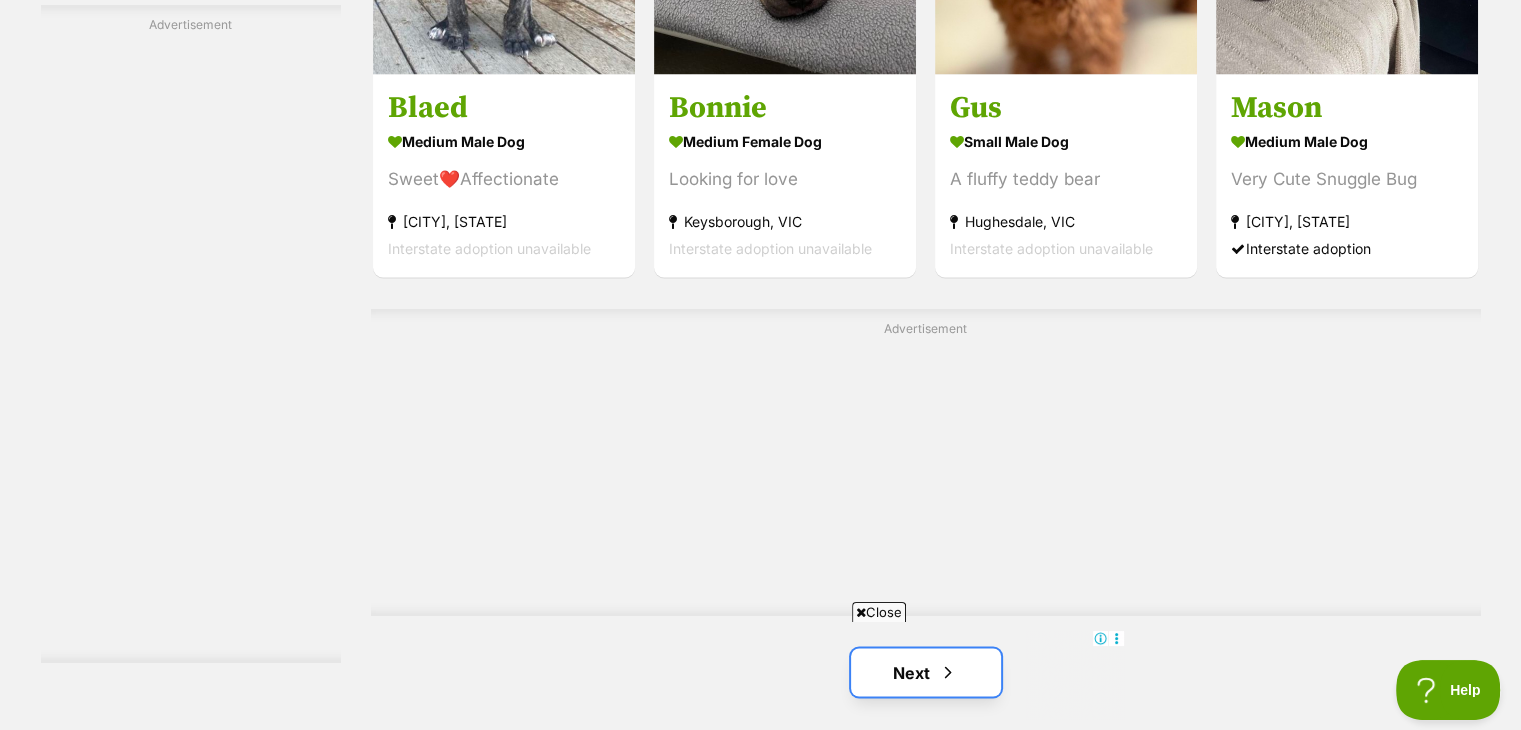 click on "Next" at bounding box center (926, 672) 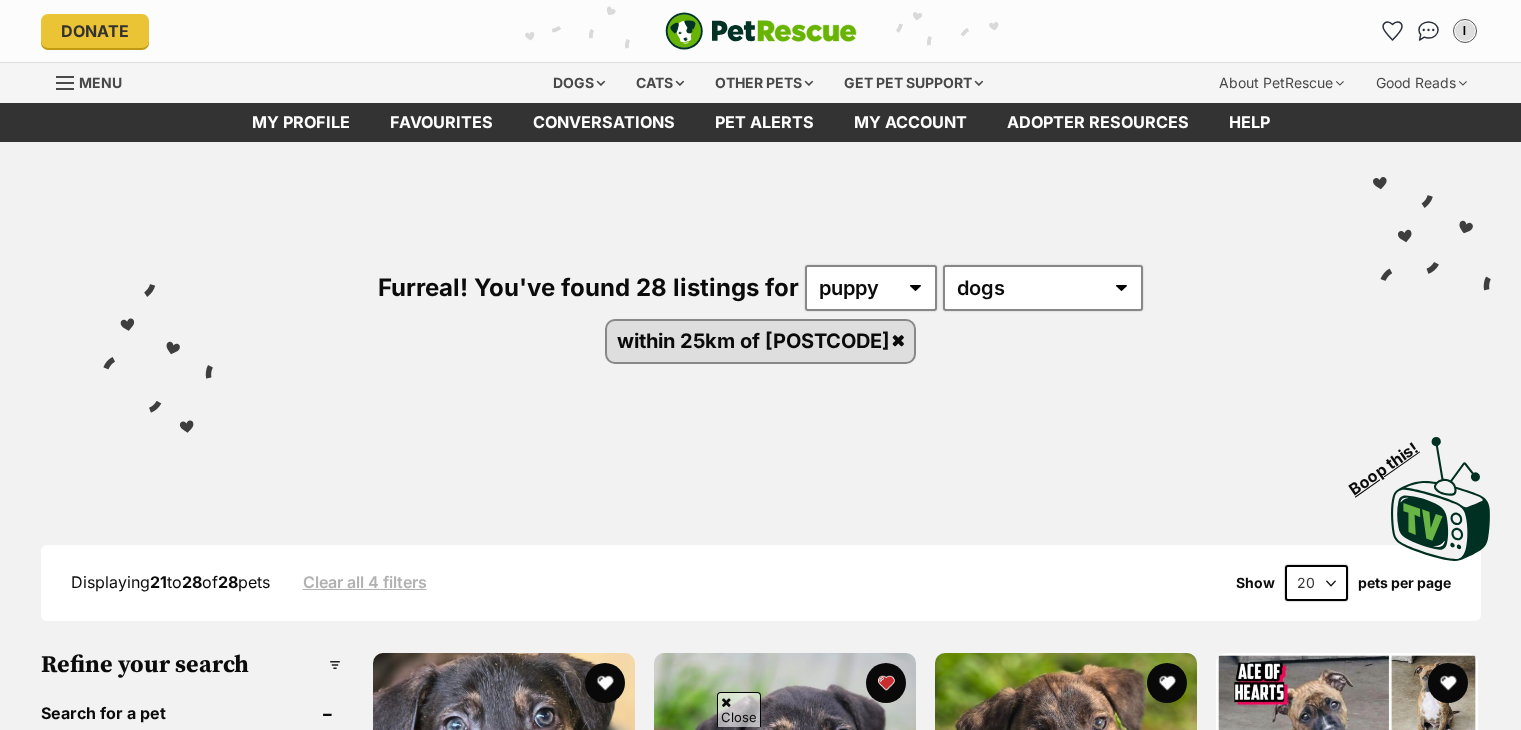 scroll, scrollTop: 546, scrollLeft: 0, axis: vertical 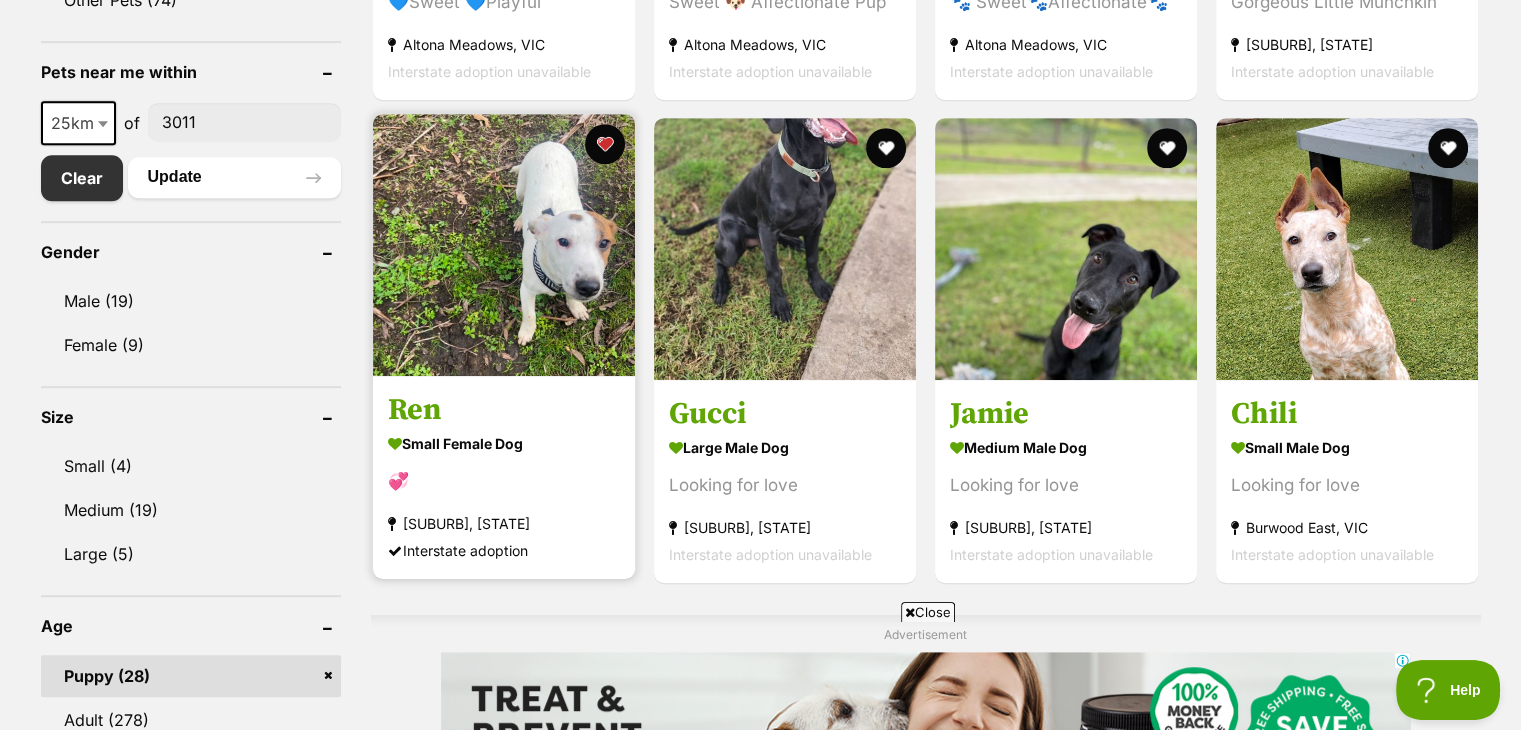 click on "Ren" at bounding box center [504, 410] 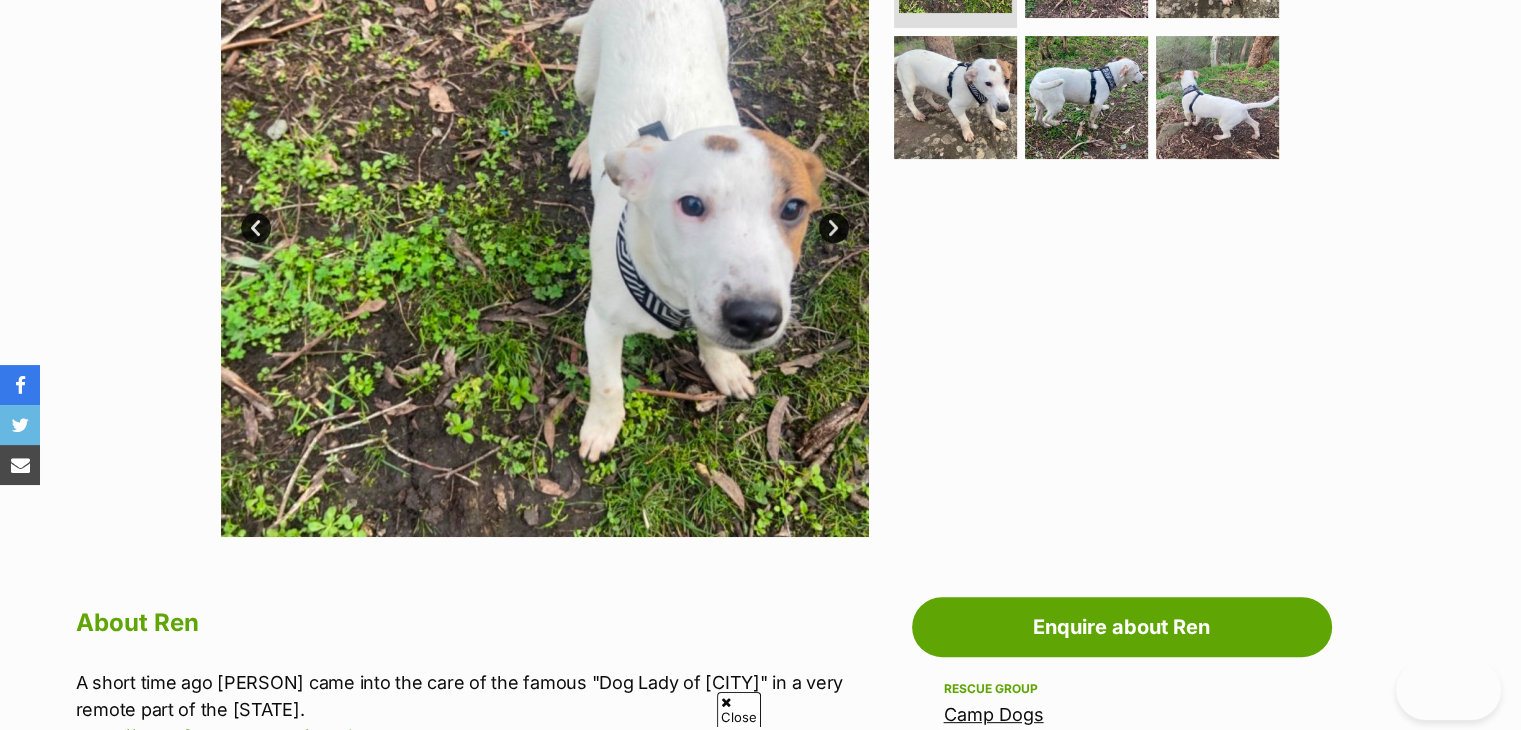 scroll, scrollTop: 570, scrollLeft: 0, axis: vertical 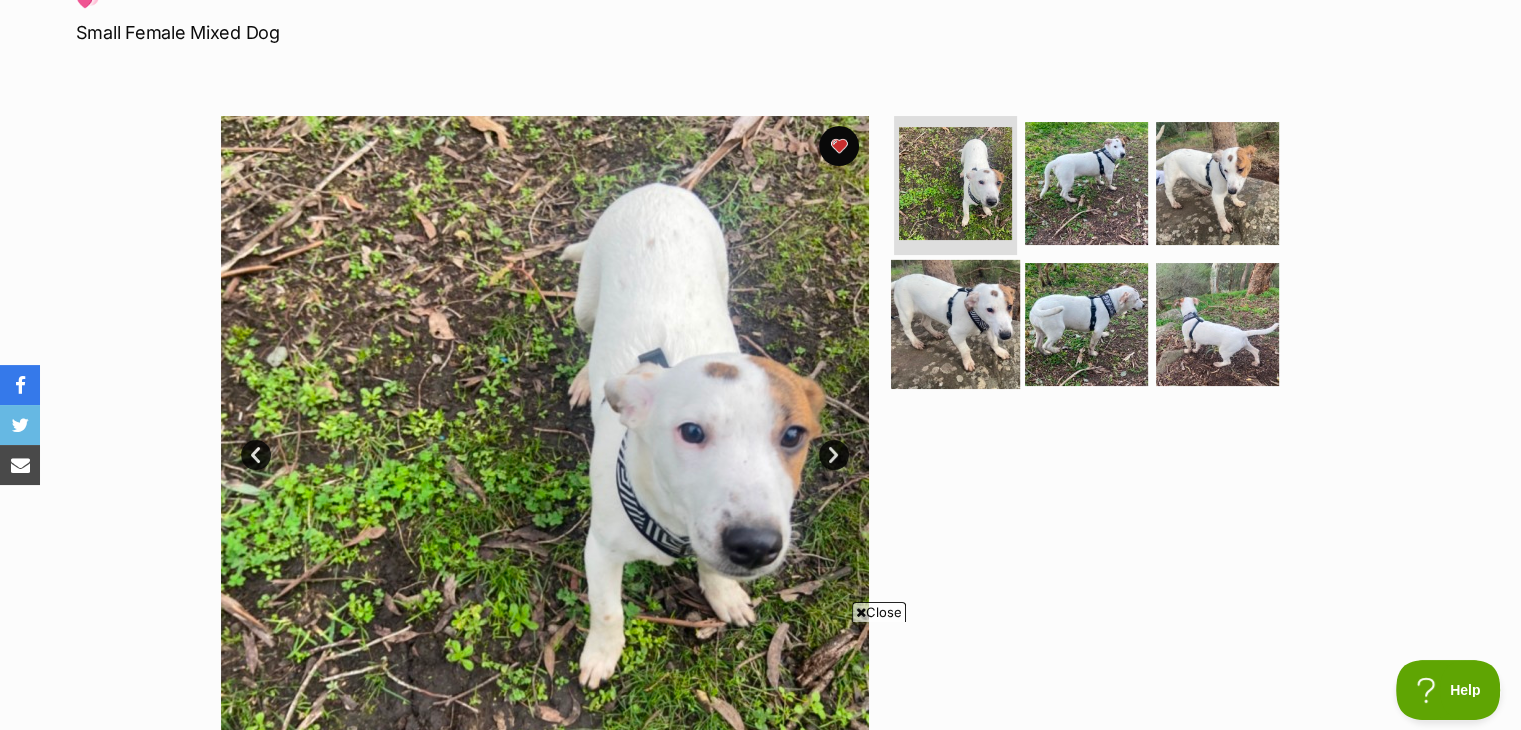 click at bounding box center (955, 324) 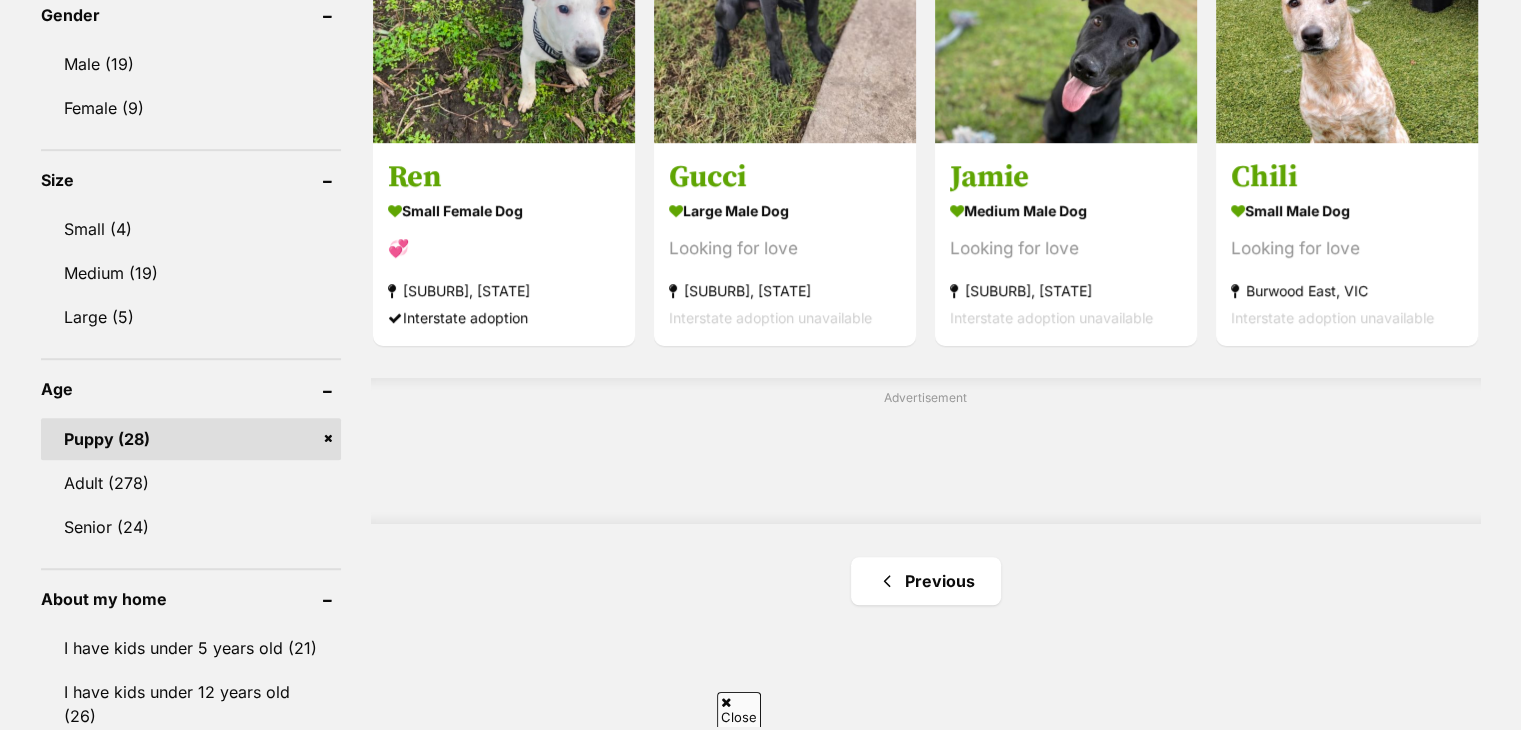 scroll, scrollTop: 948, scrollLeft: 0, axis: vertical 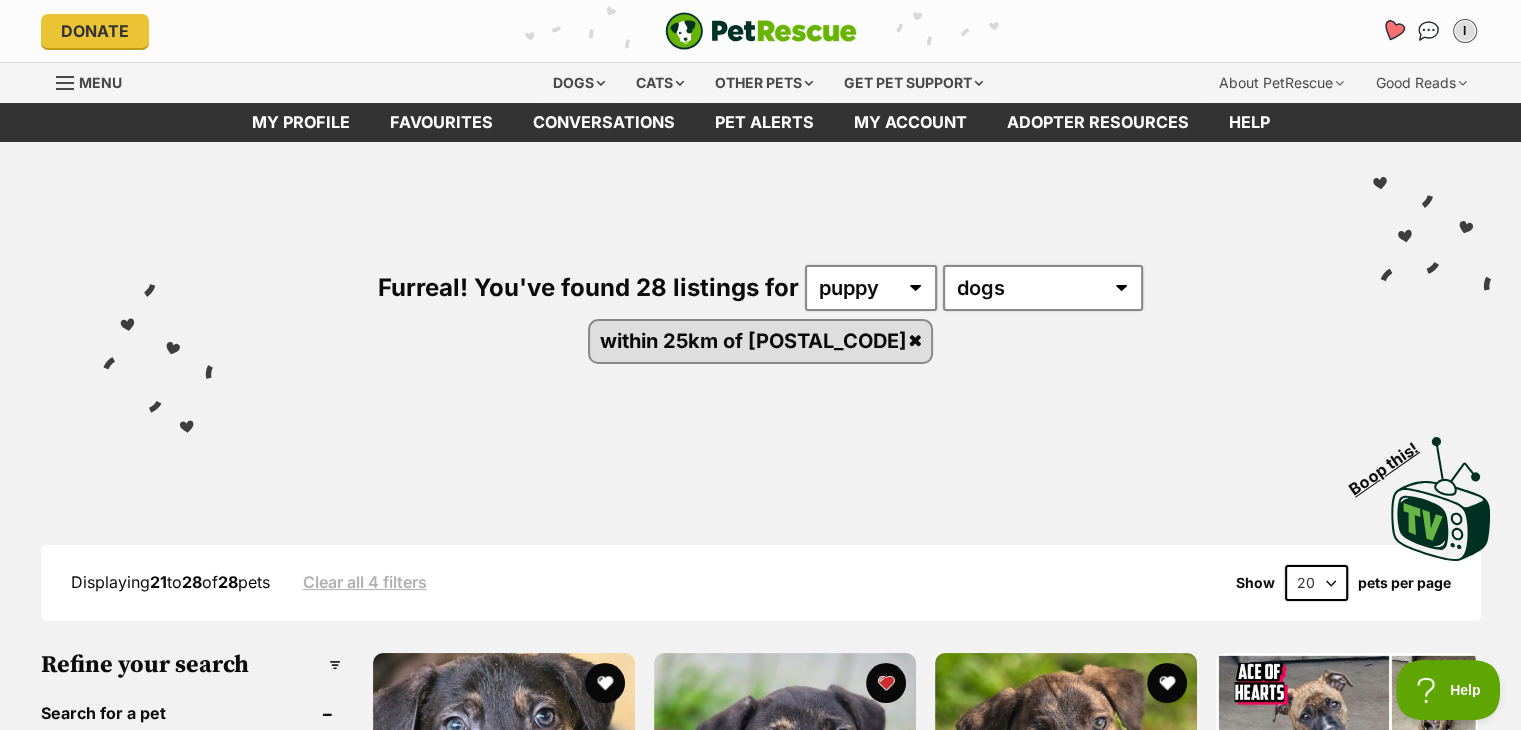 click 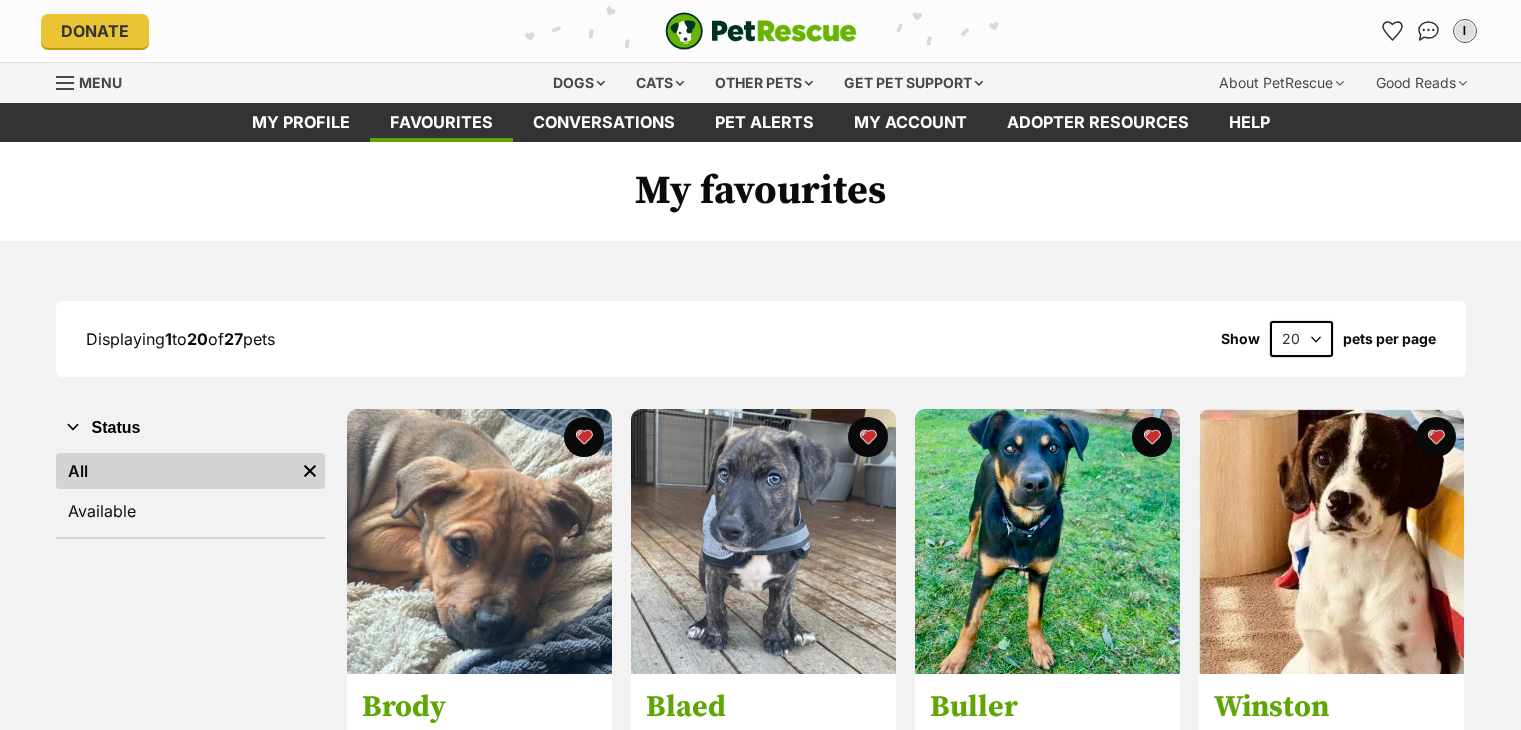 scroll, scrollTop: 0, scrollLeft: 0, axis: both 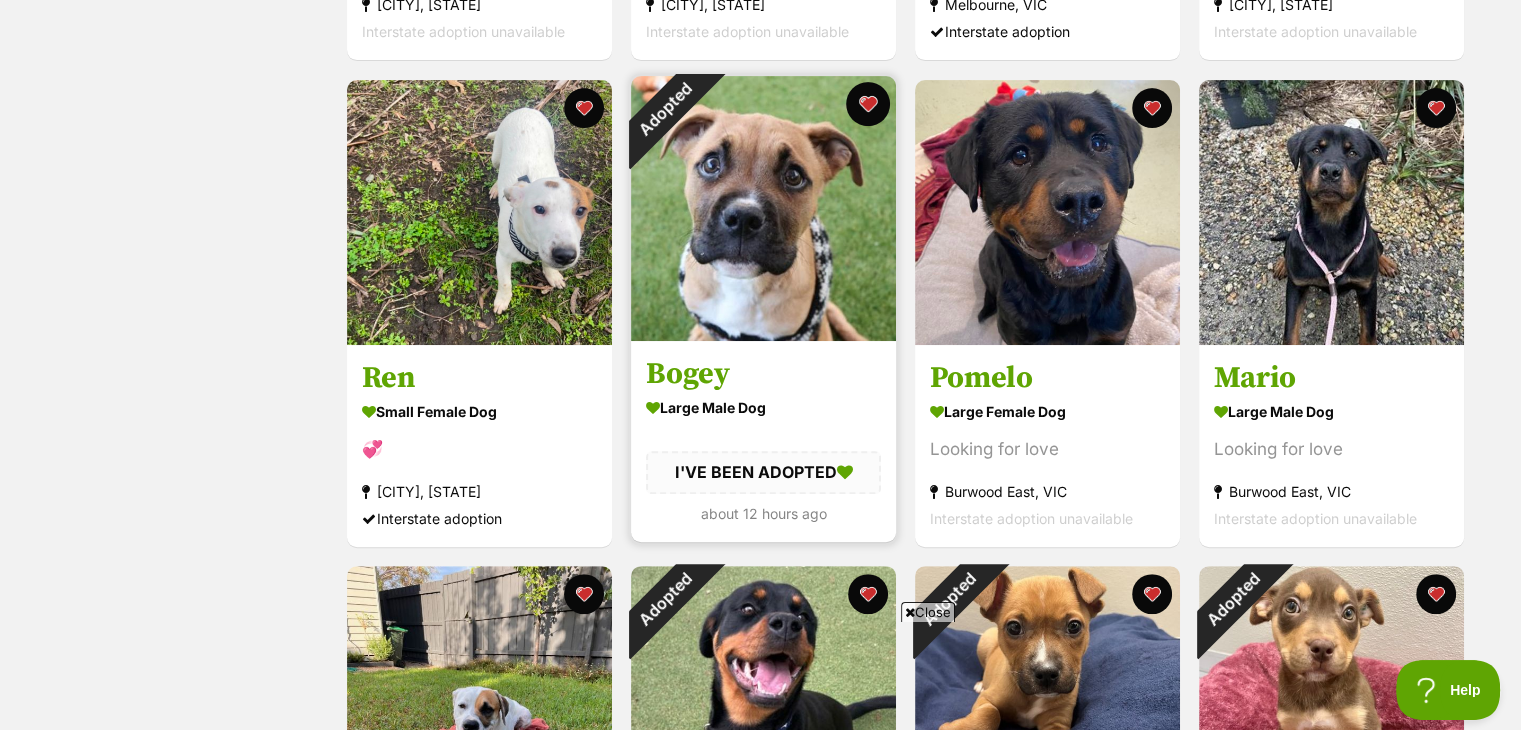 click at bounding box center [868, 104] 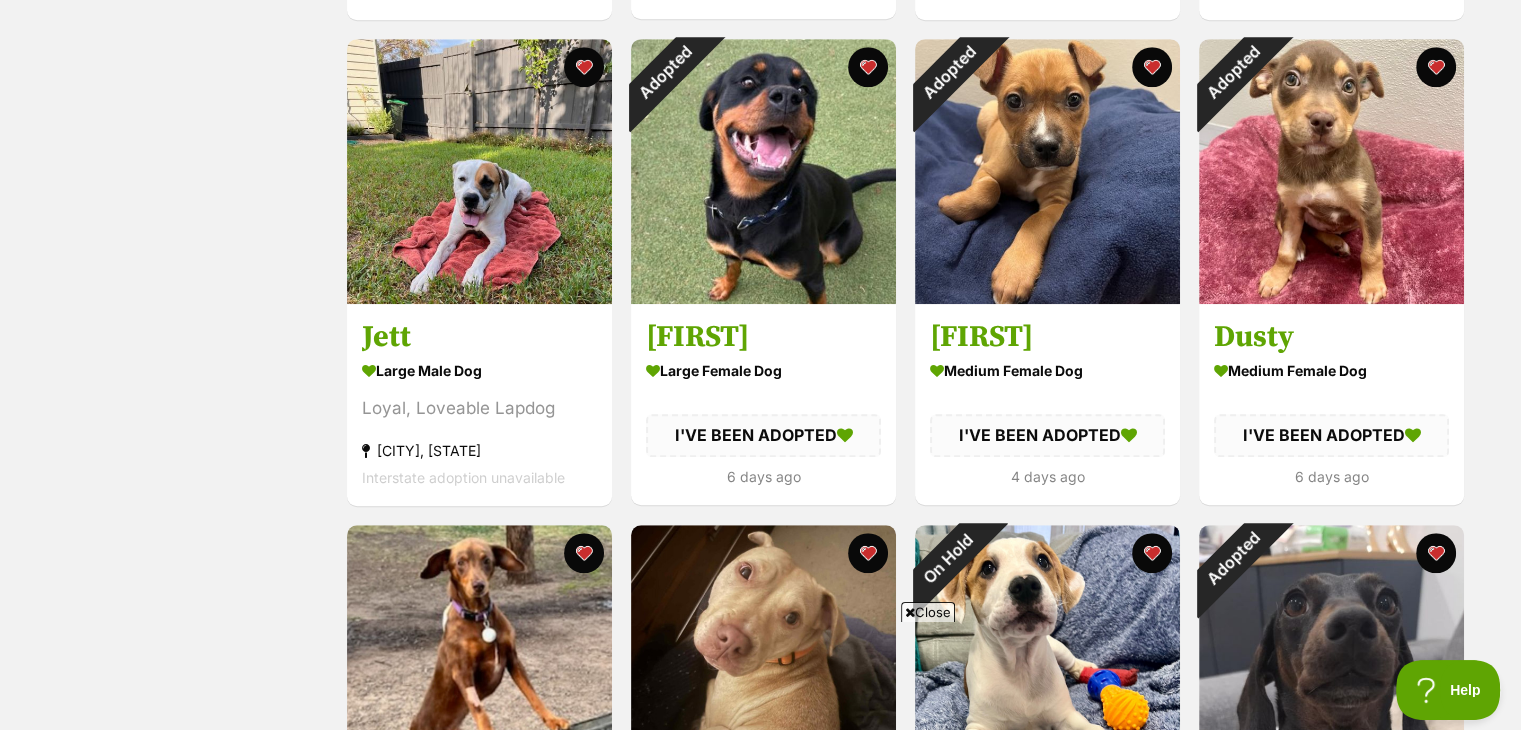 scroll, scrollTop: 1344, scrollLeft: 0, axis: vertical 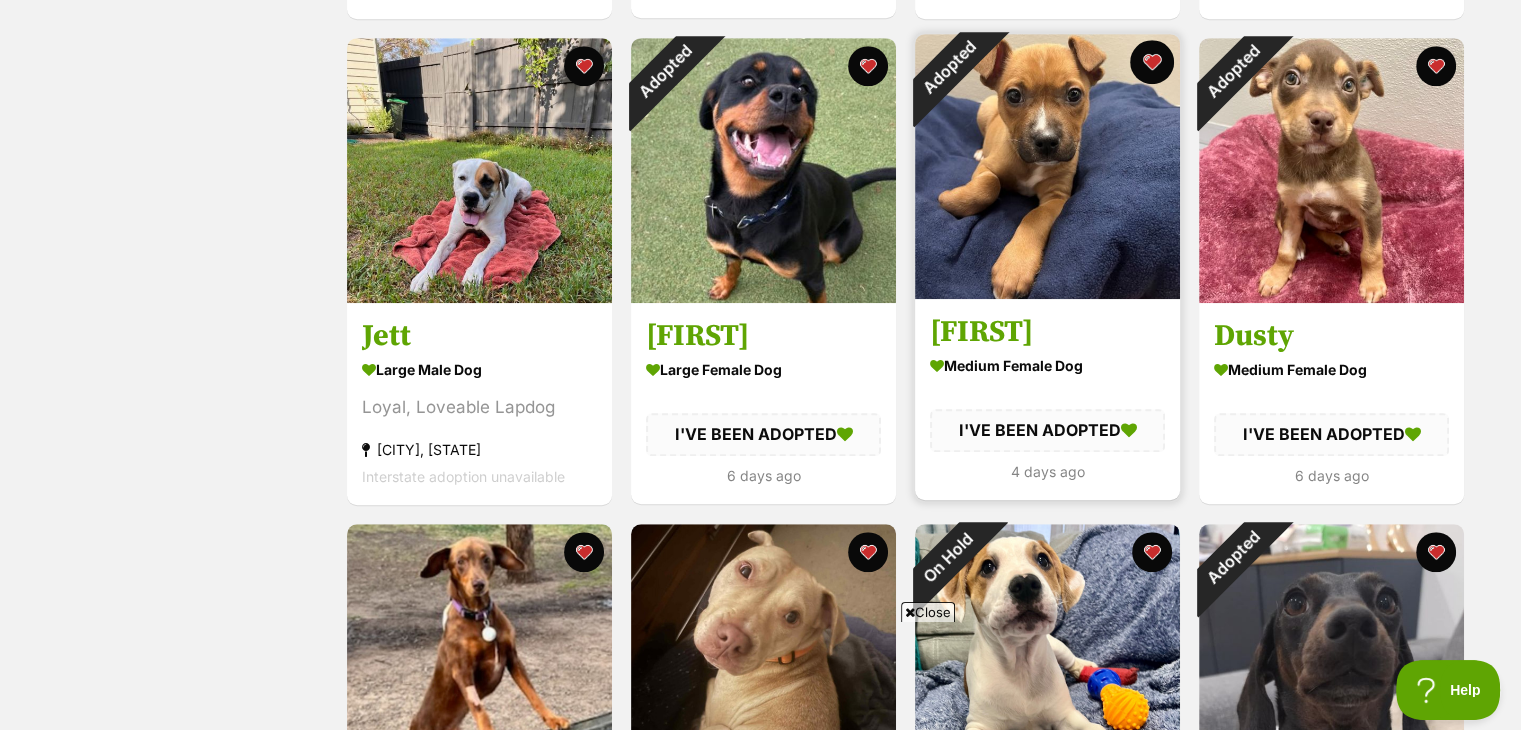 click at bounding box center (1152, 62) 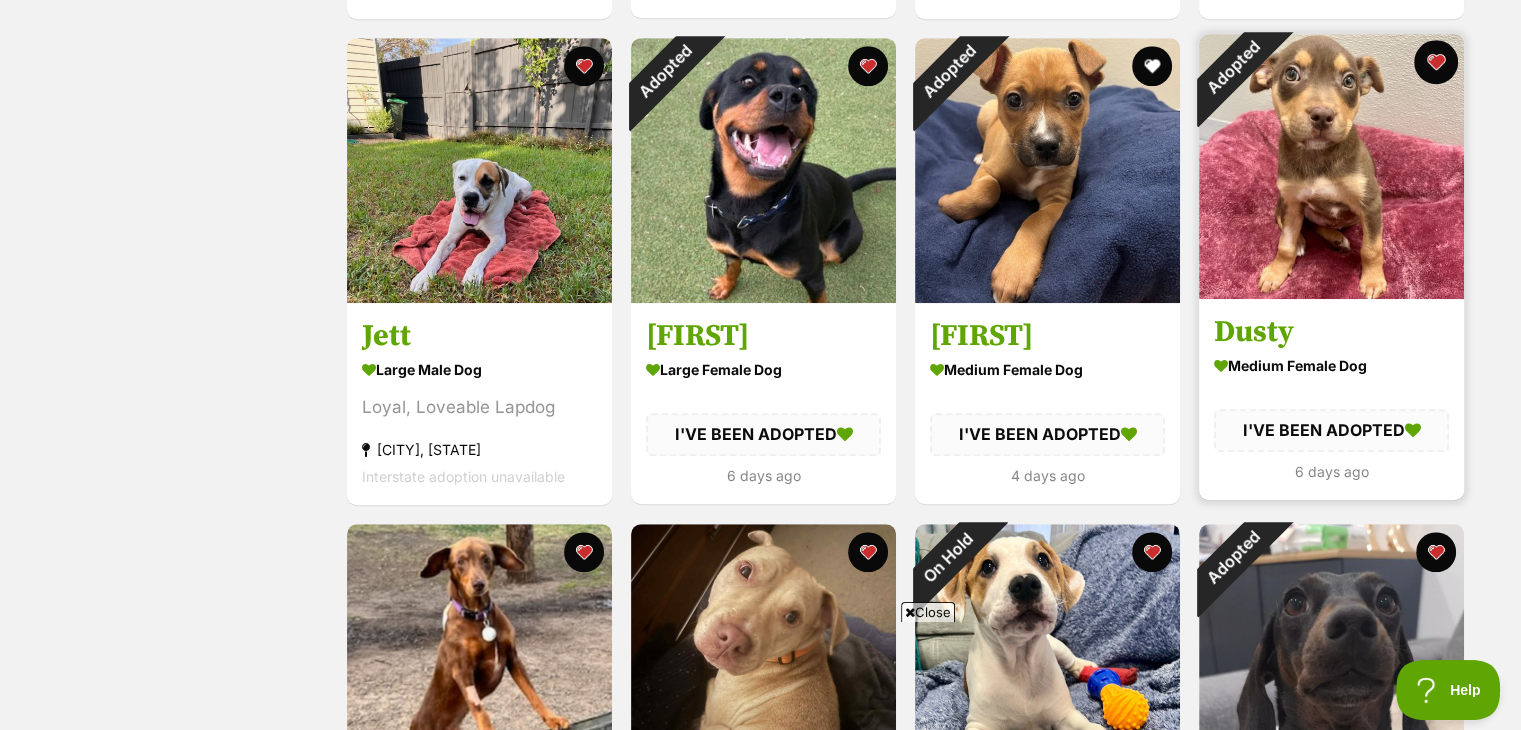 click at bounding box center [1436, 62] 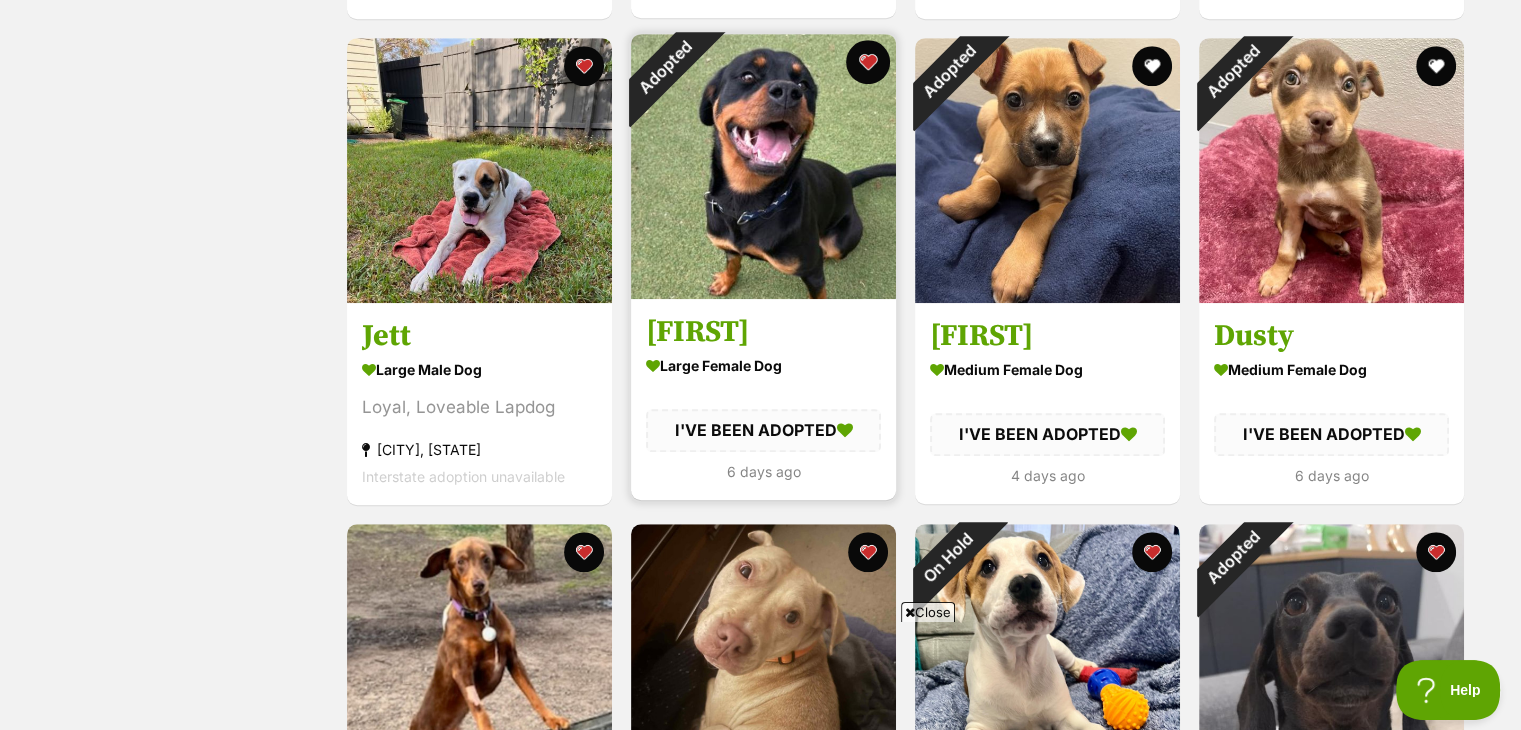 click at bounding box center (868, 62) 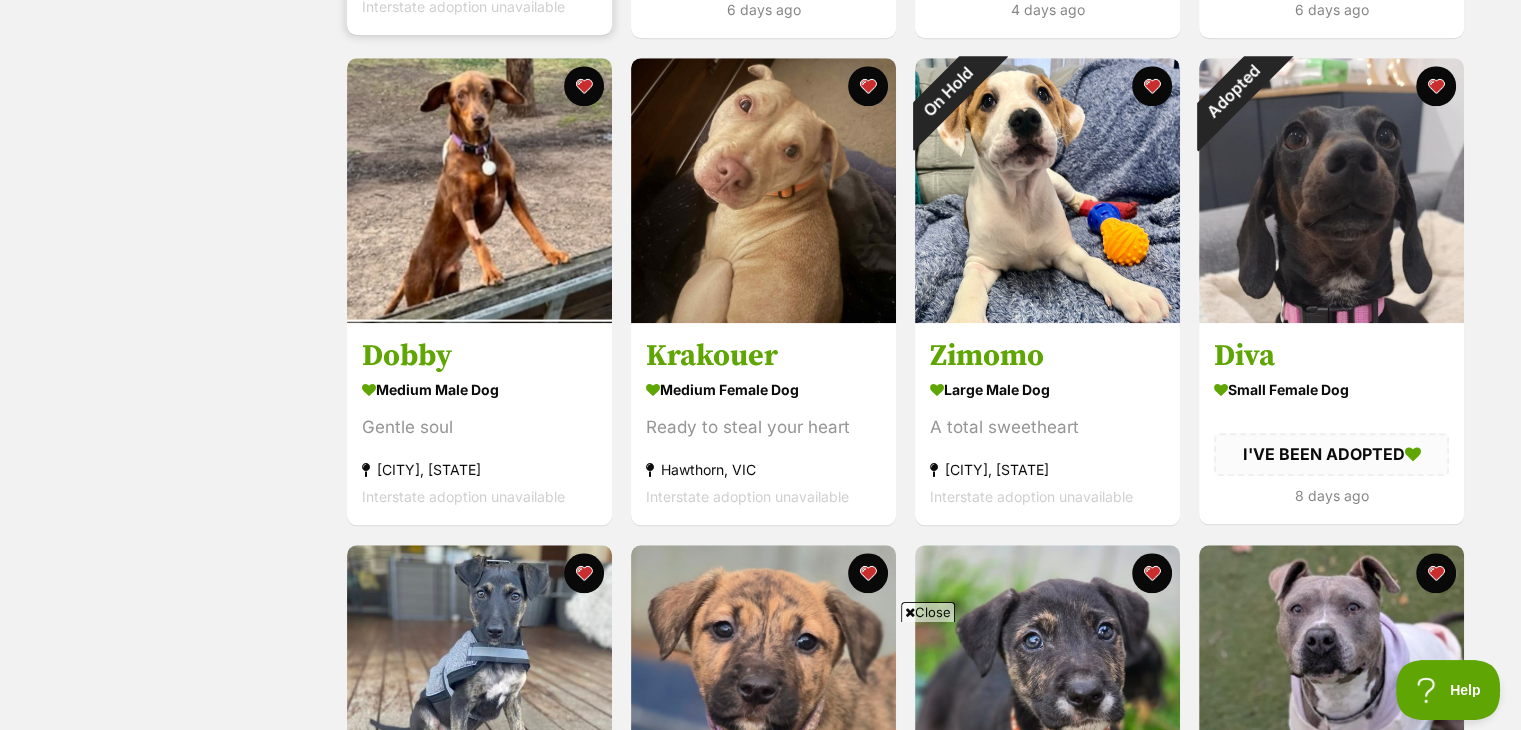 scroll, scrollTop: 1812, scrollLeft: 0, axis: vertical 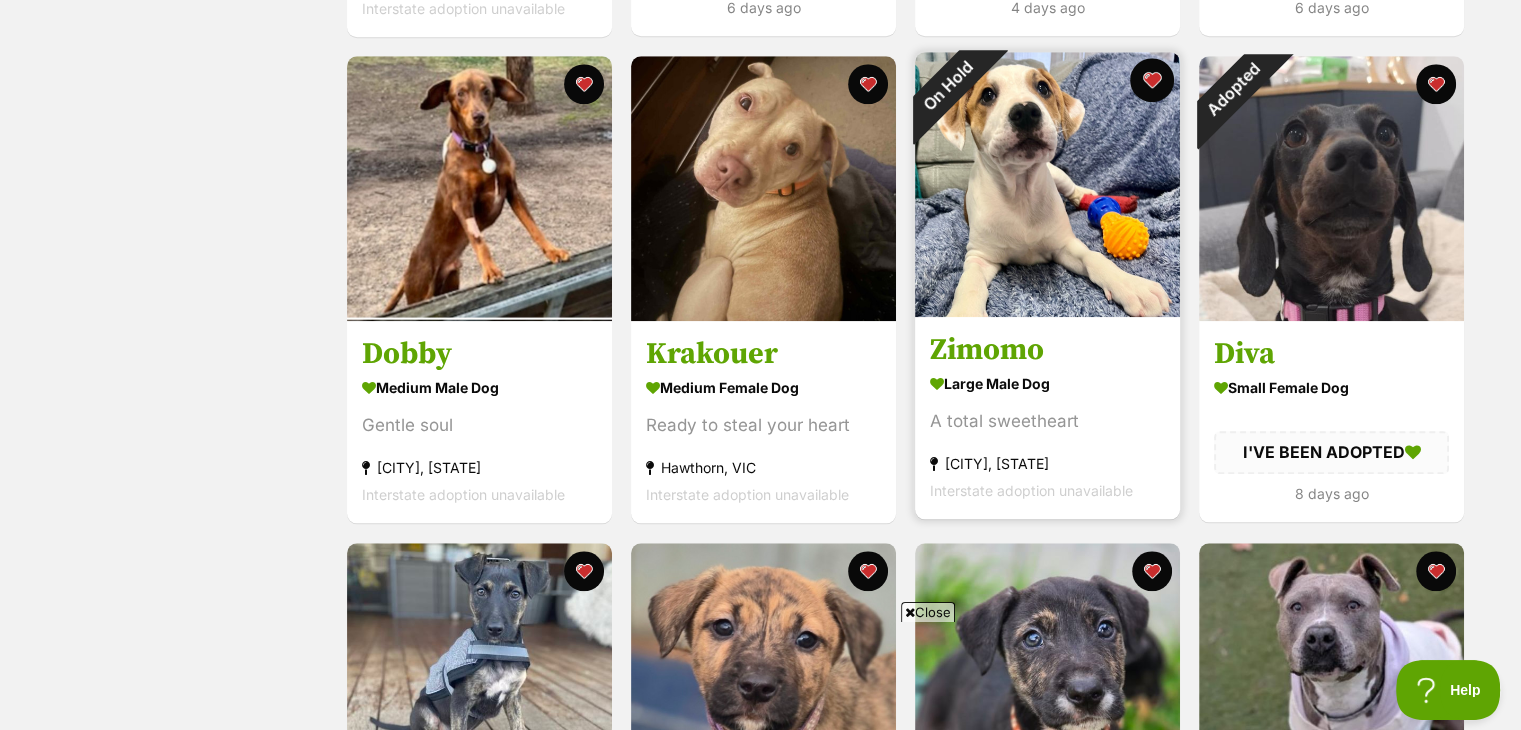 click at bounding box center [1152, 80] 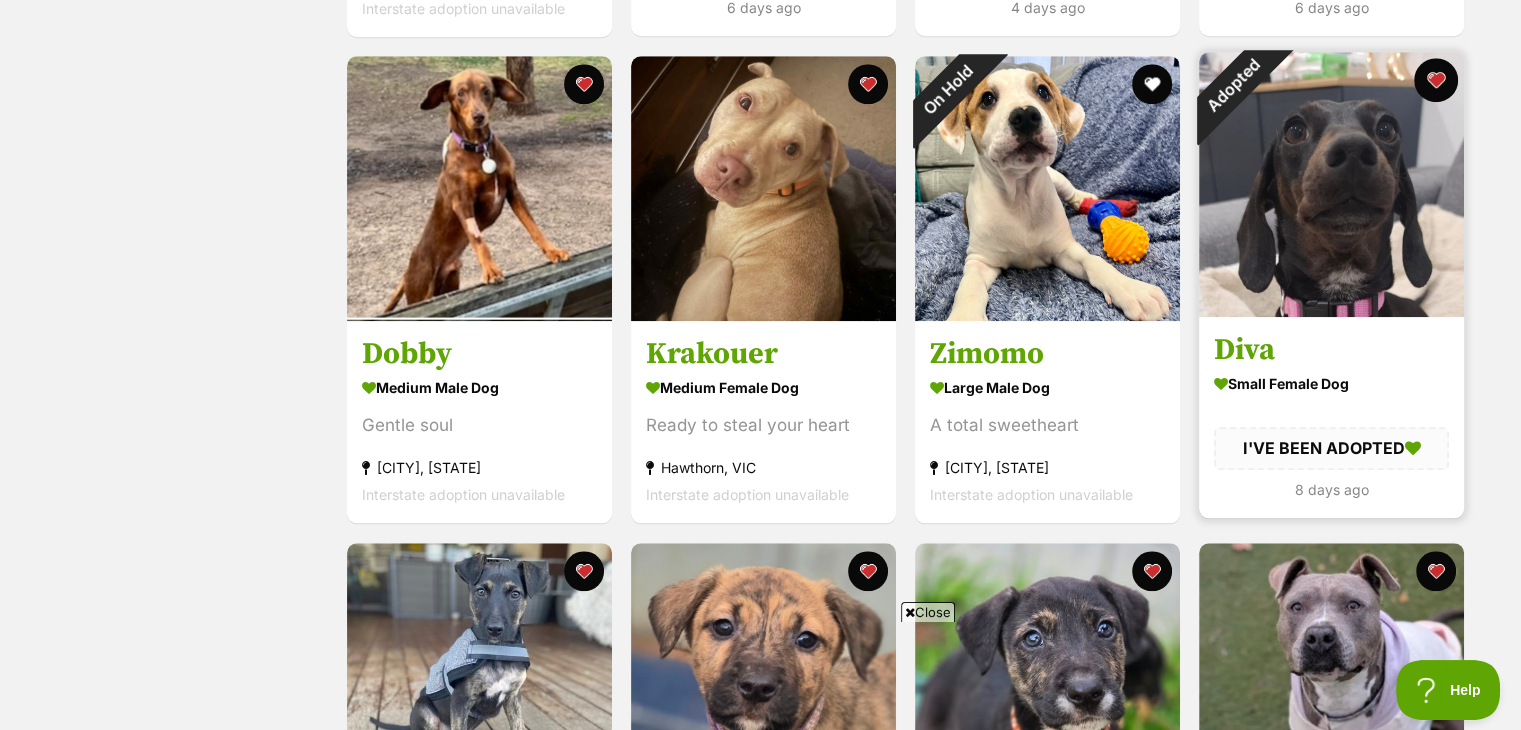 click at bounding box center [1436, 80] 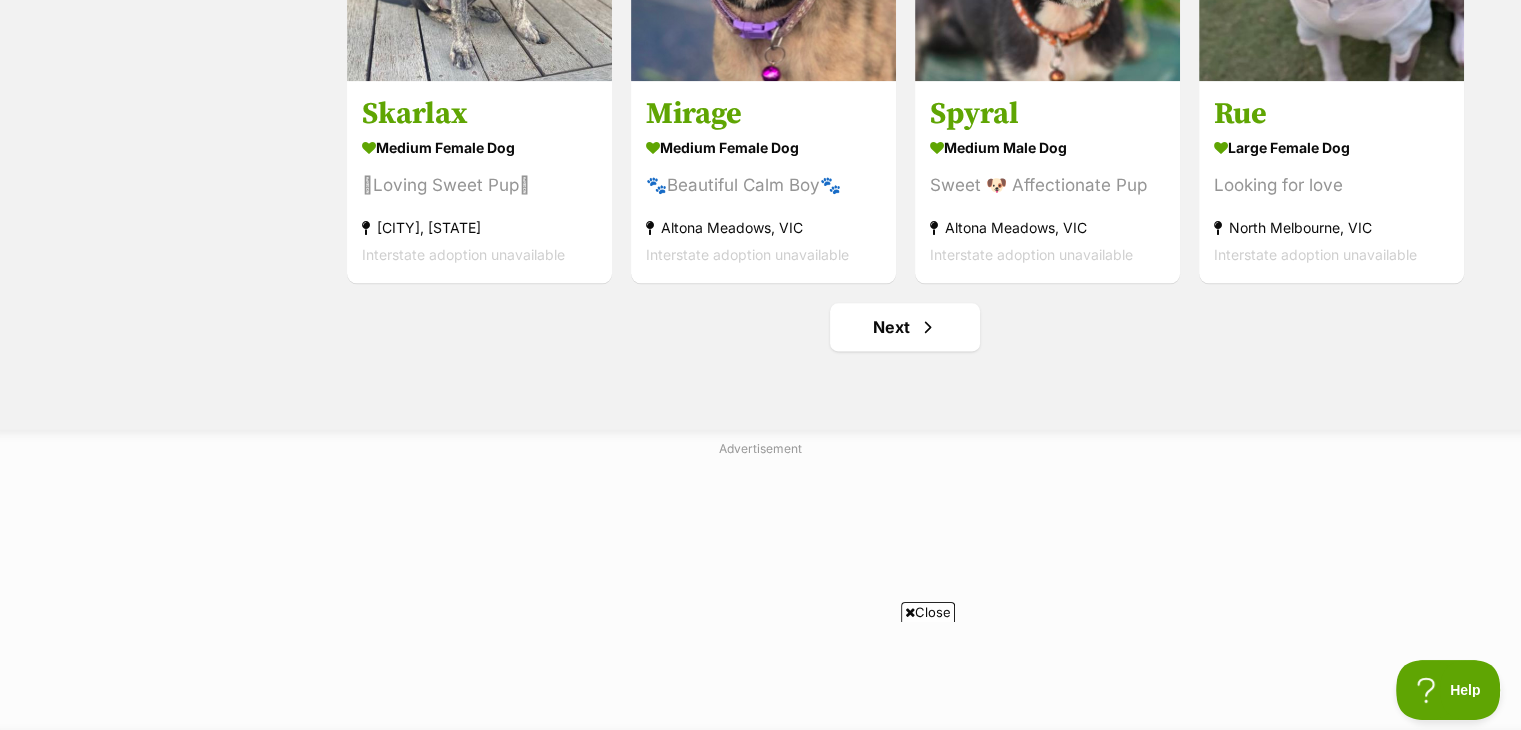 scroll, scrollTop: 2540, scrollLeft: 0, axis: vertical 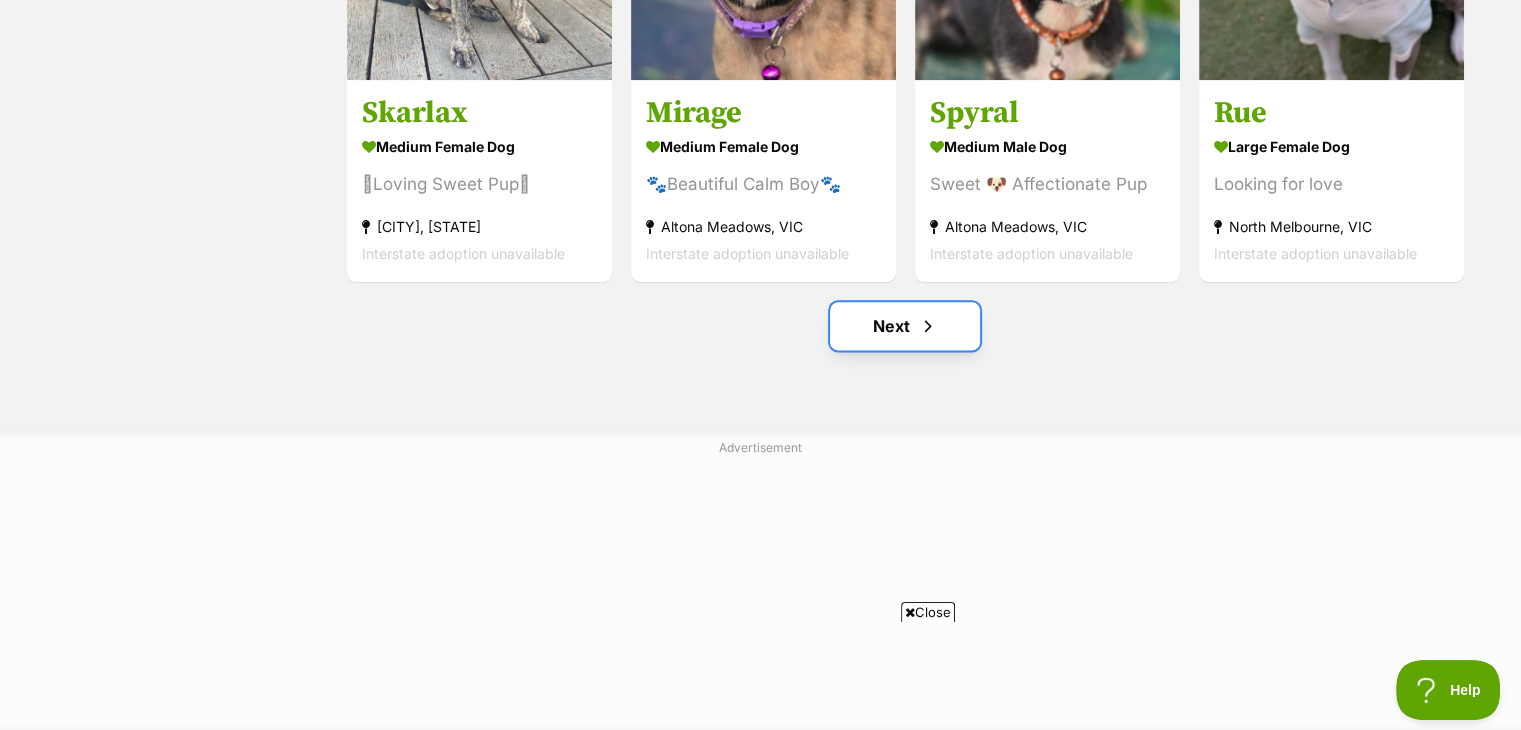click on "Next" at bounding box center [905, 326] 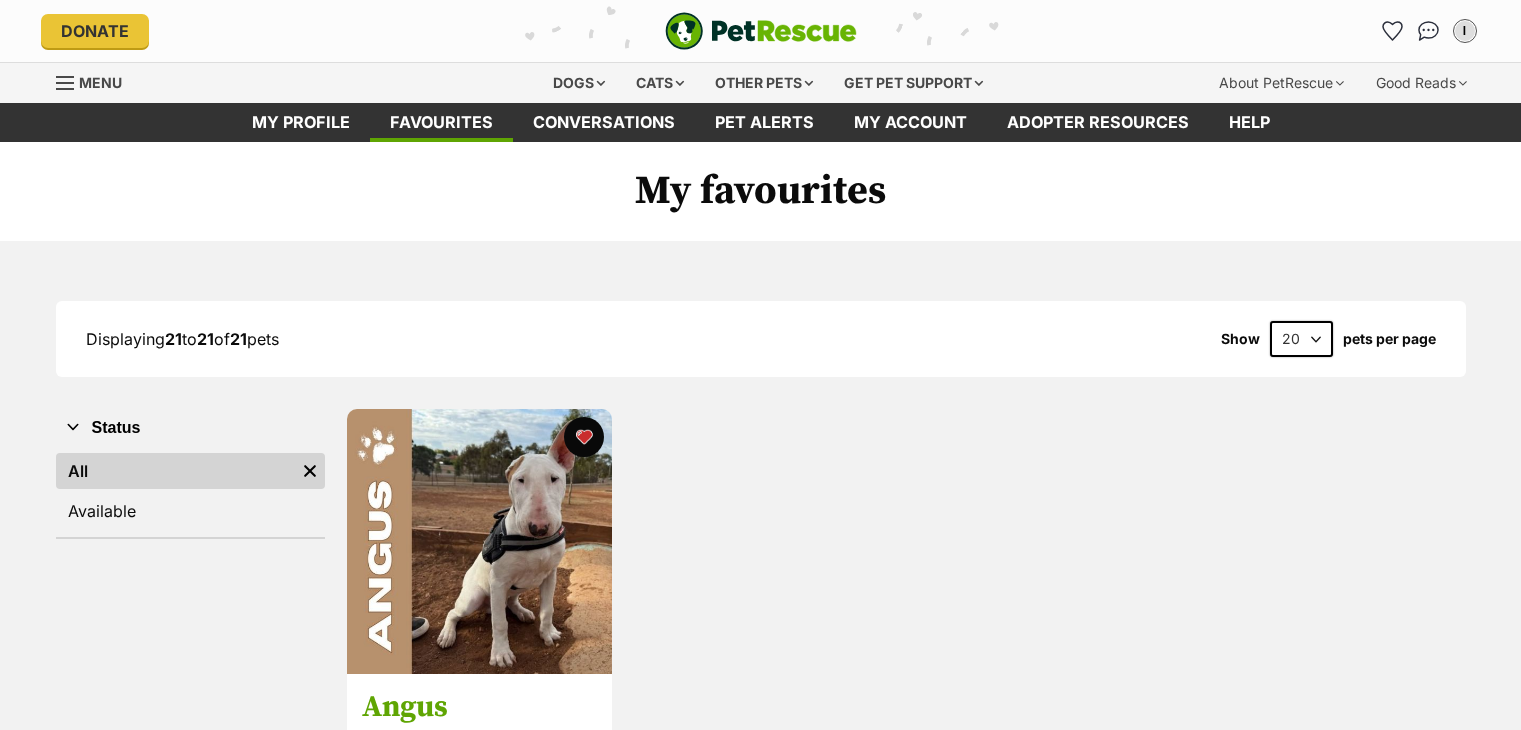 scroll, scrollTop: 0, scrollLeft: 0, axis: both 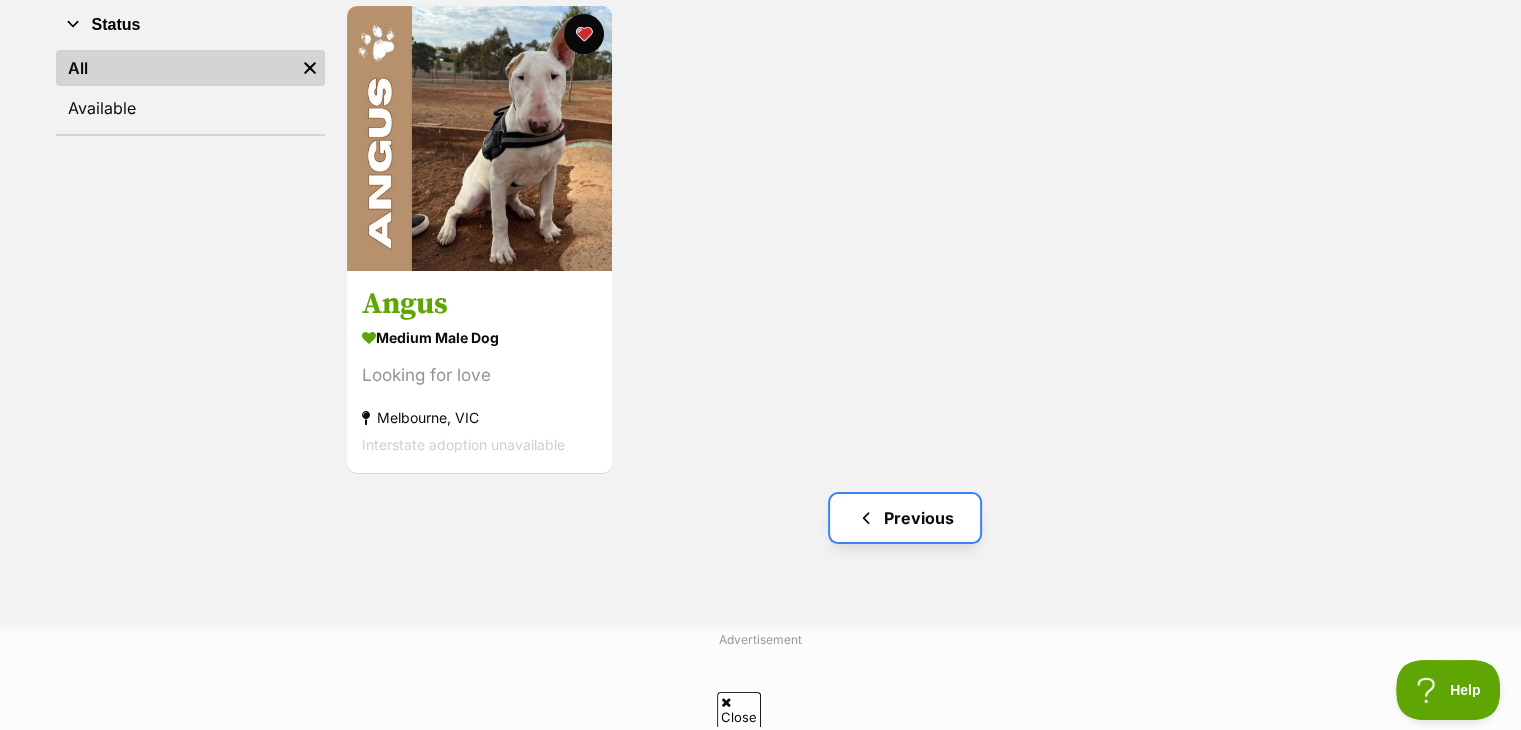 click on "Previous" at bounding box center [905, 518] 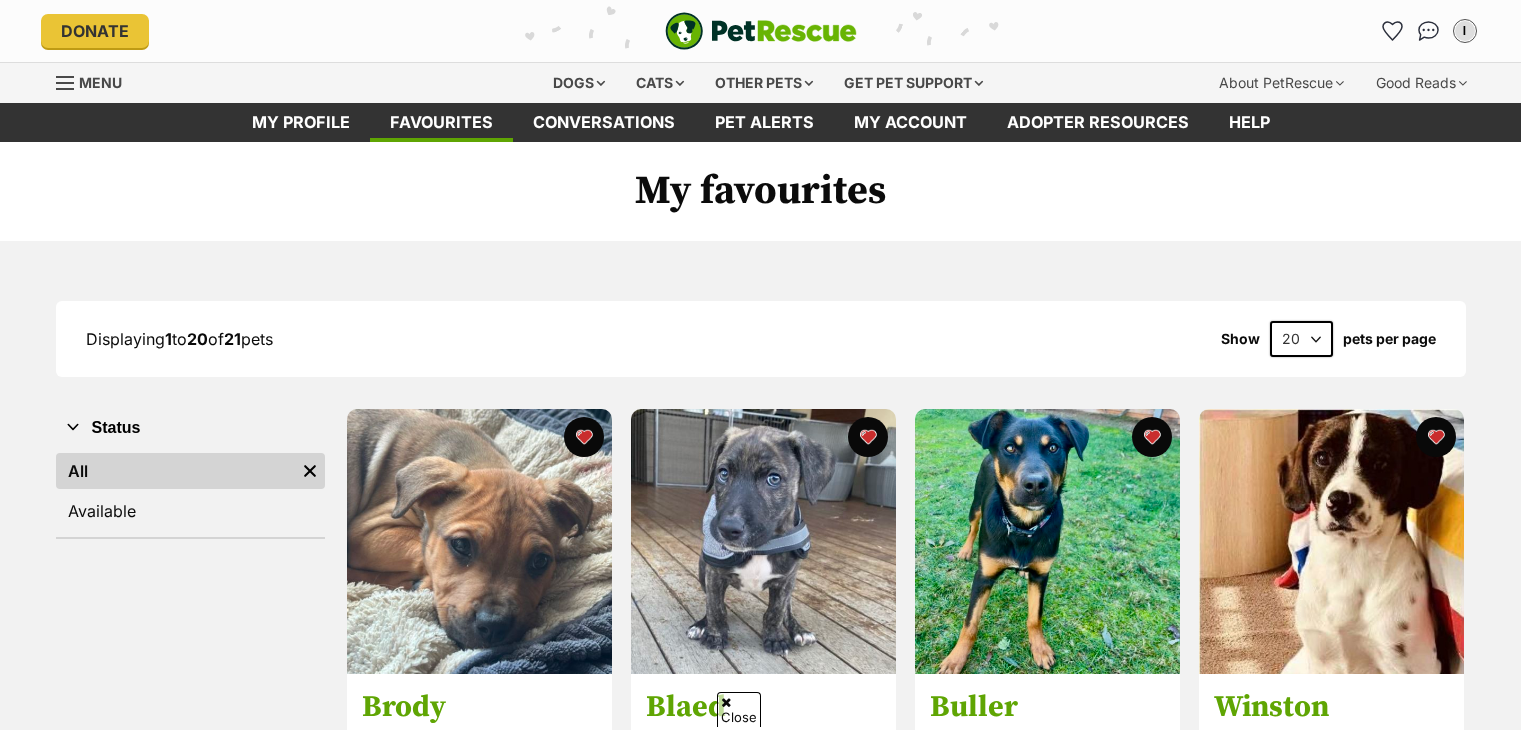 scroll, scrollTop: 212, scrollLeft: 0, axis: vertical 